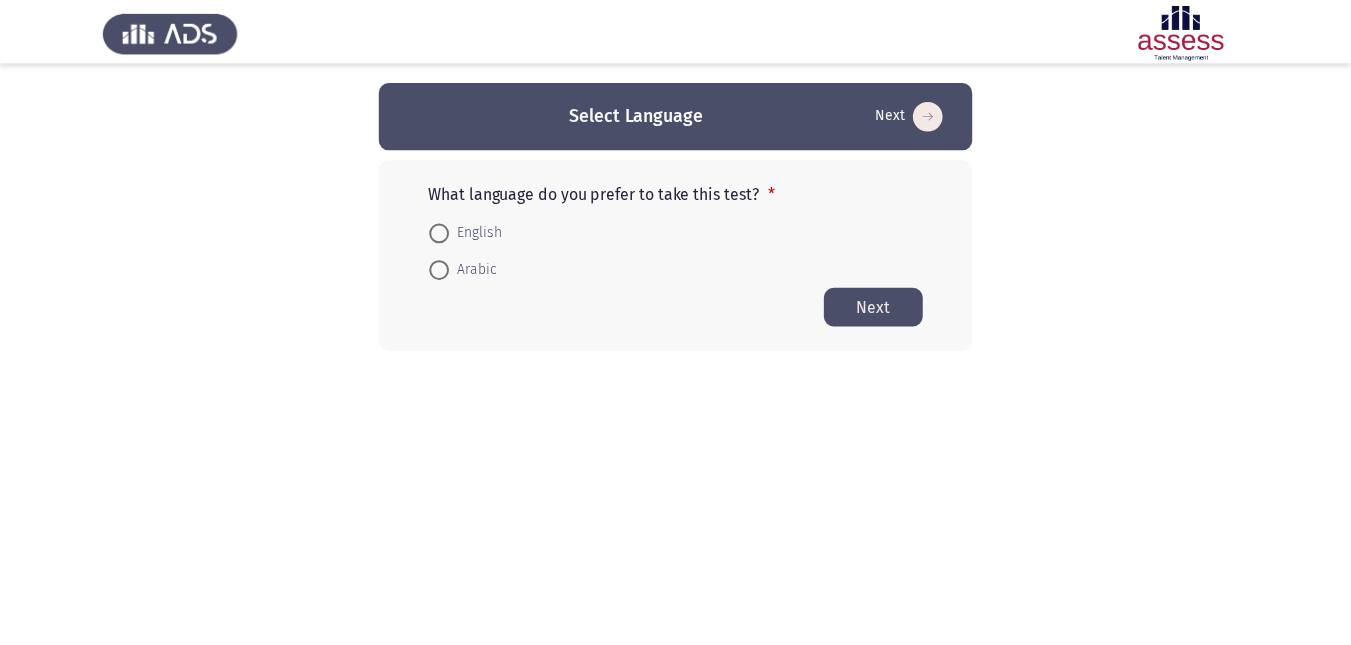 scroll, scrollTop: 0, scrollLeft: 0, axis: both 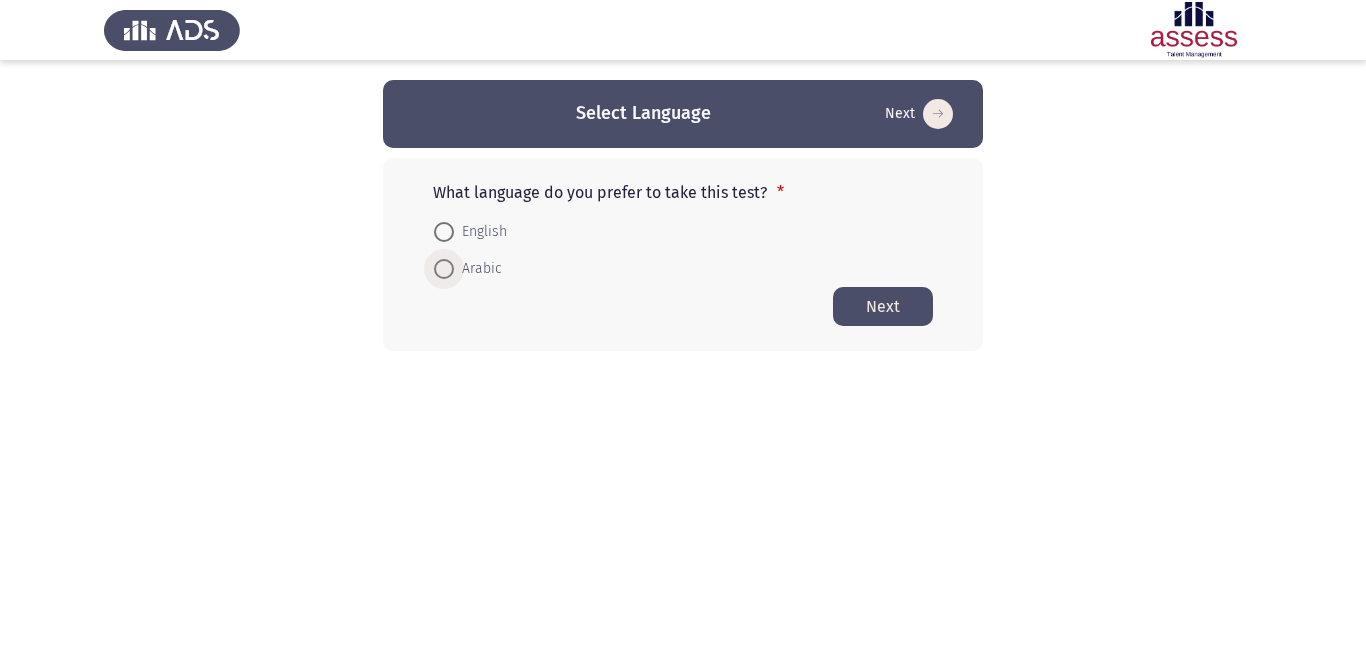 click on "Arabic" at bounding box center (478, 269) 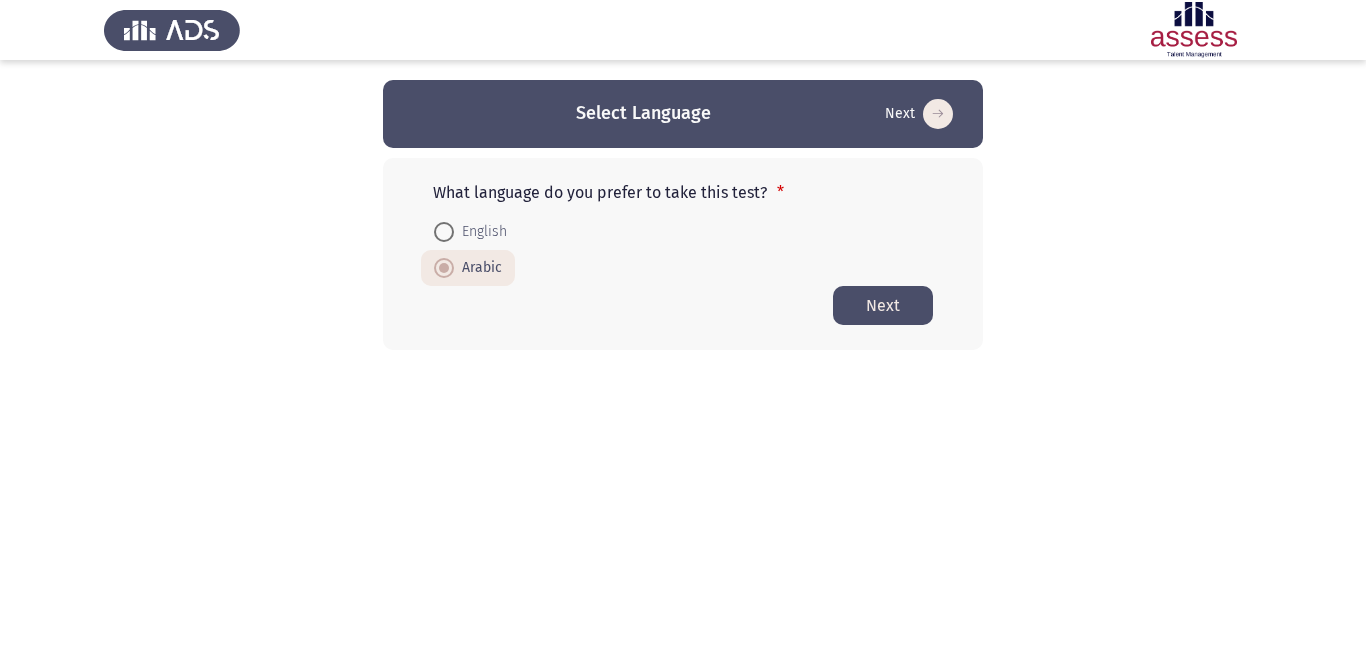 click on "Next" 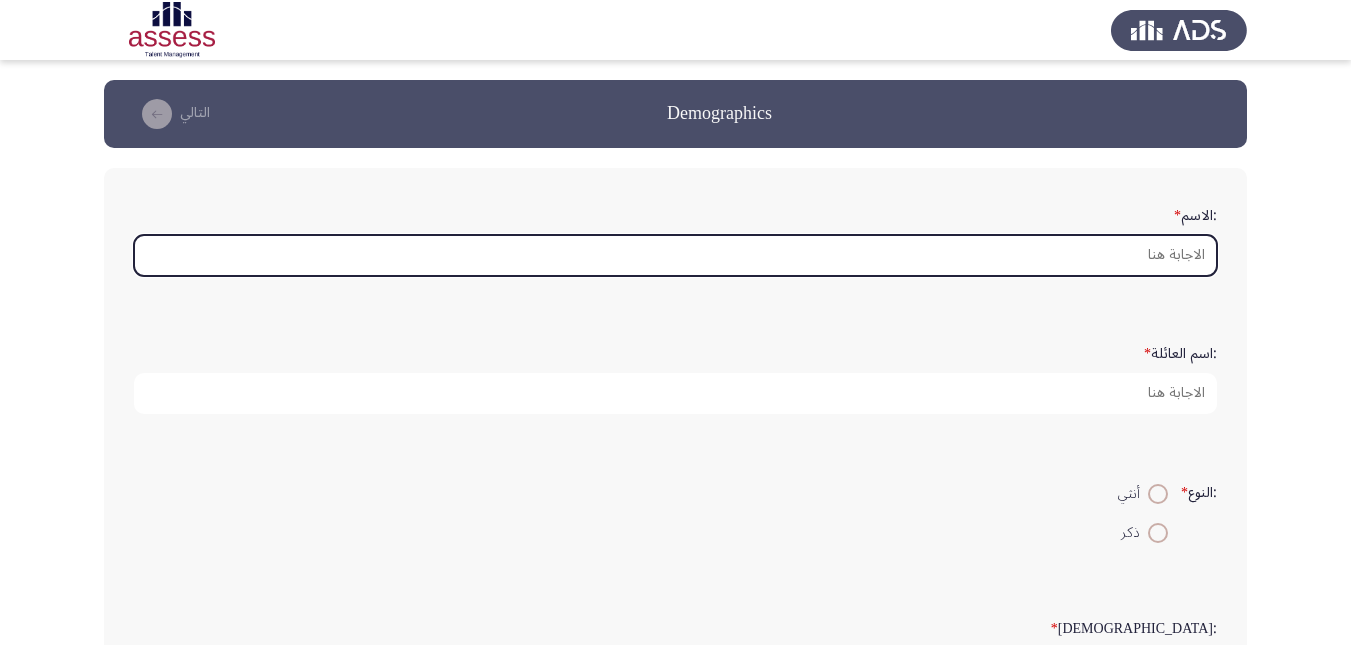 click on ":الاسم   *" at bounding box center [675, 255] 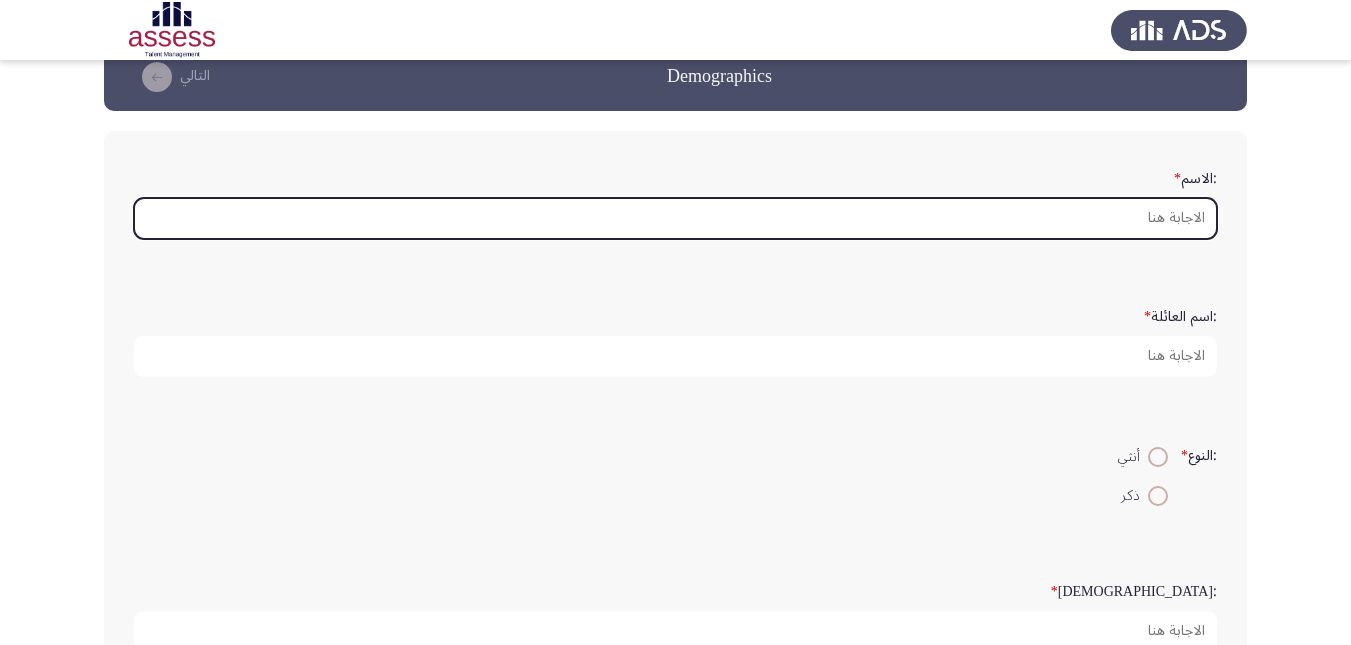 scroll, scrollTop: 100, scrollLeft: 0, axis: vertical 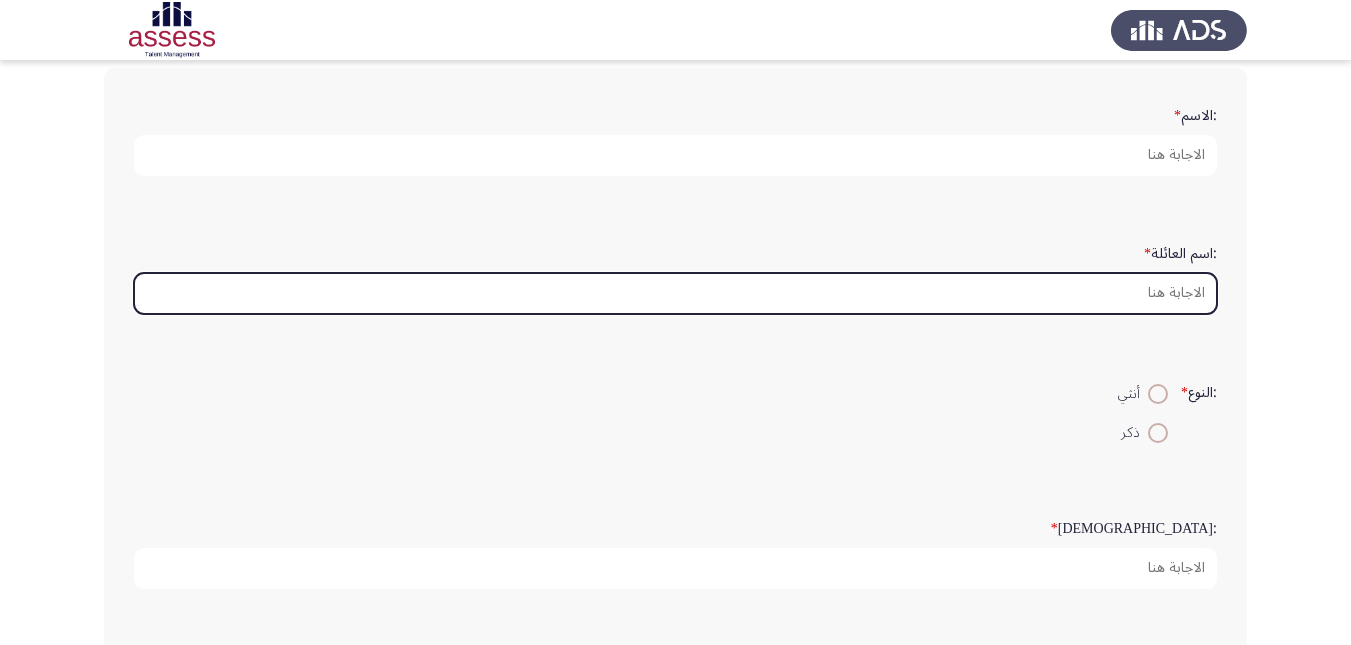click on ":اسم العائلة   *" at bounding box center [675, 293] 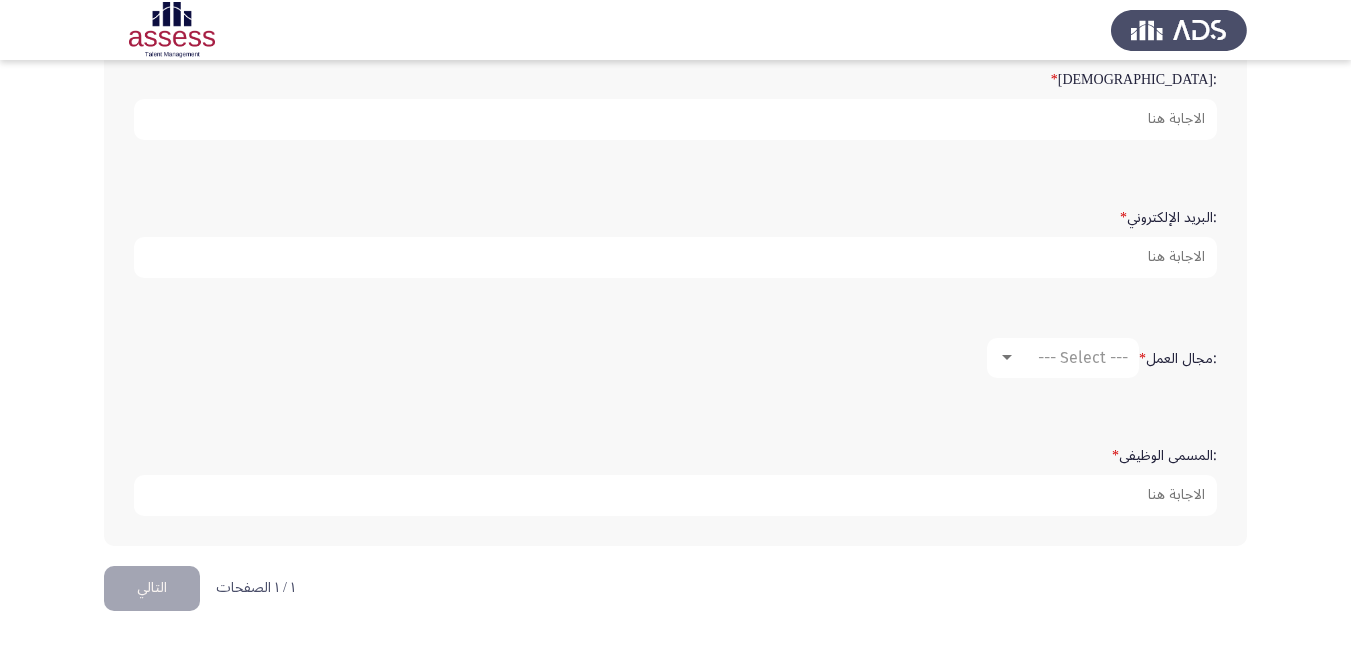 scroll, scrollTop: 550, scrollLeft: 0, axis: vertical 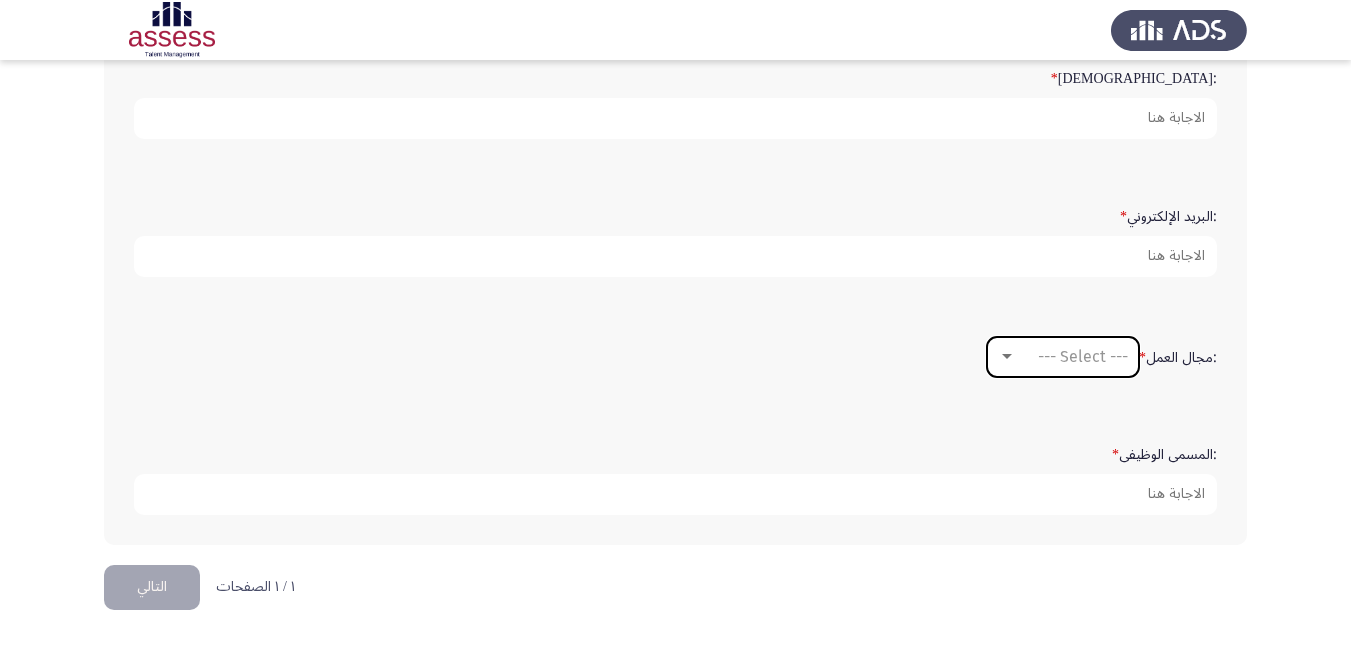 click on "--- Select ---" at bounding box center (1083, 356) 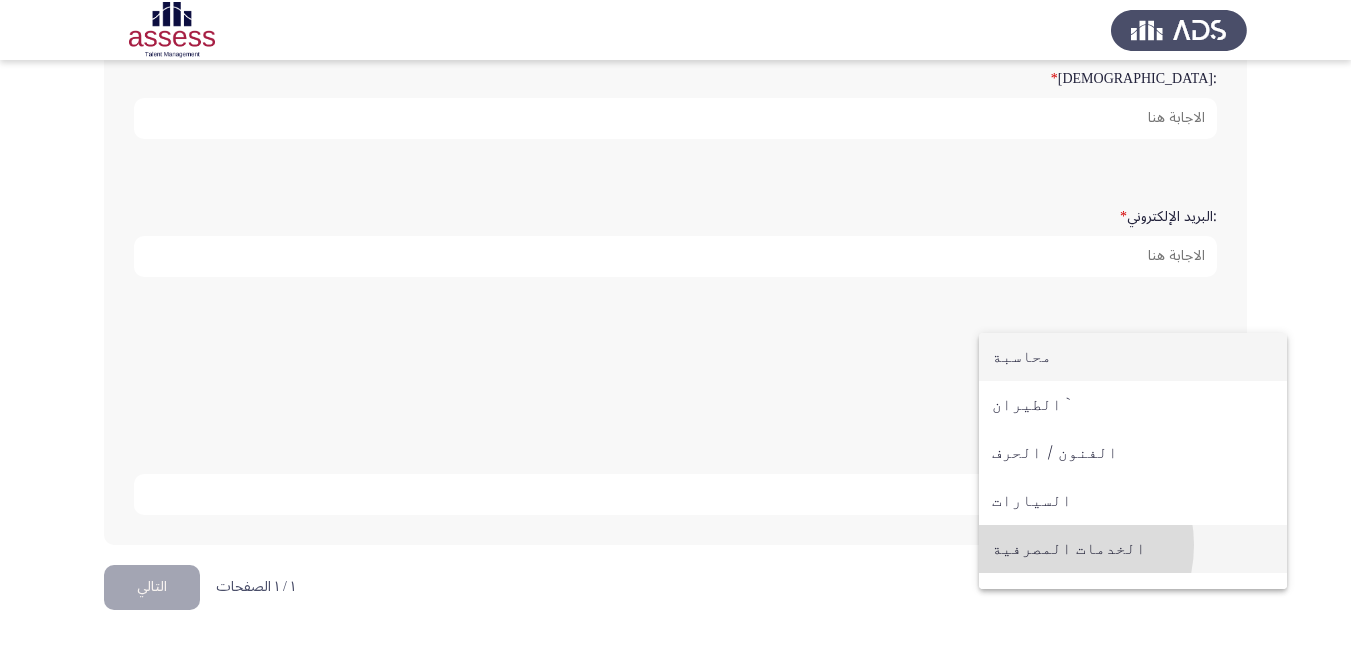 click on "الخدمات المصرفية" at bounding box center [1133, 549] 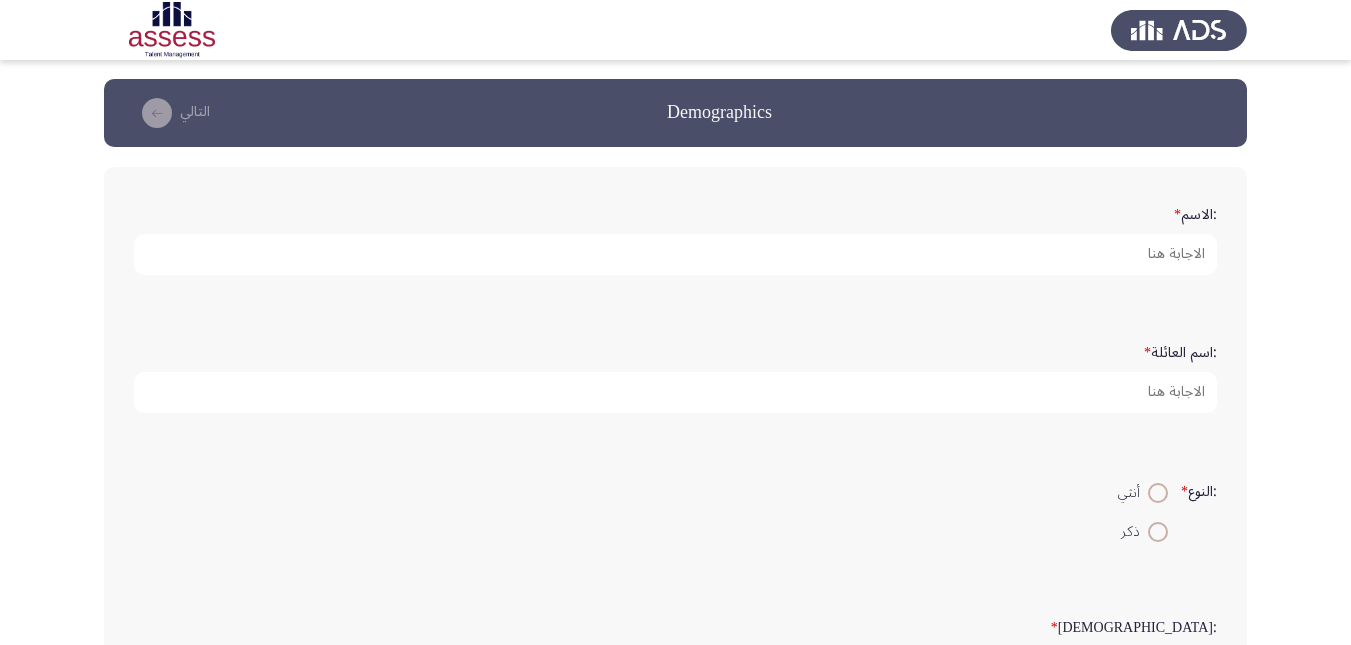 scroll, scrollTop: 0, scrollLeft: 0, axis: both 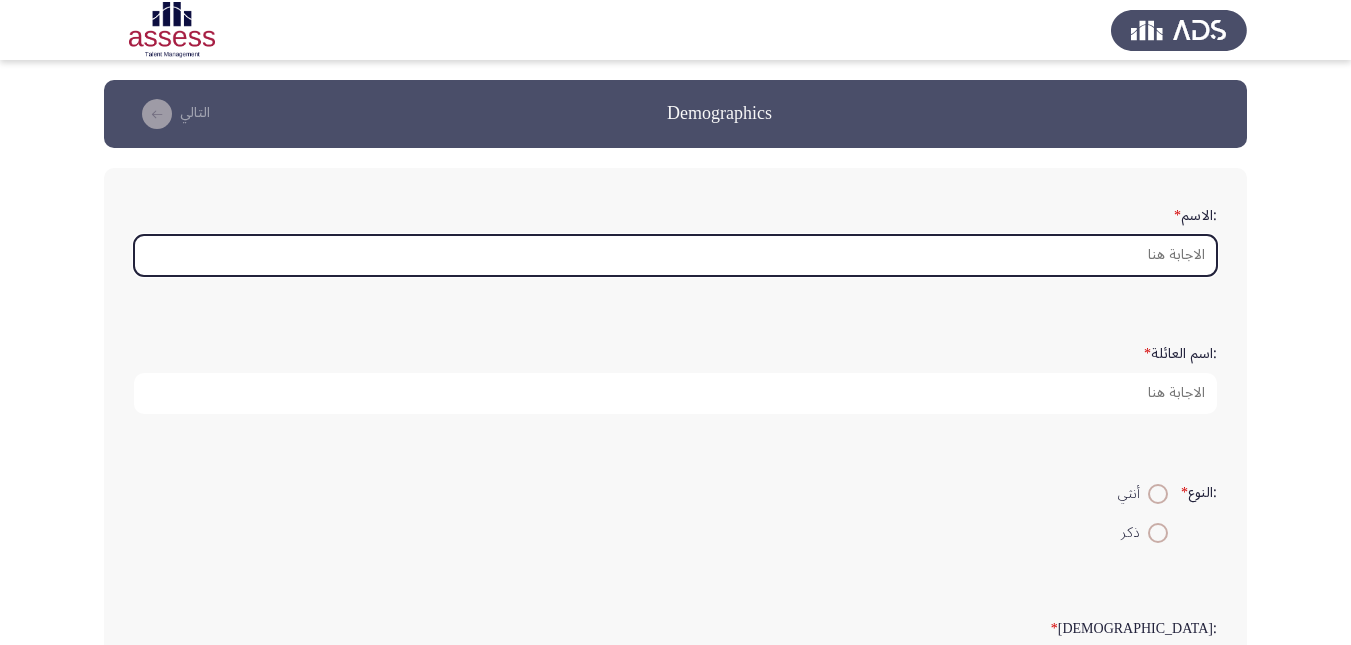click on ":الاسم   *" at bounding box center (675, 255) 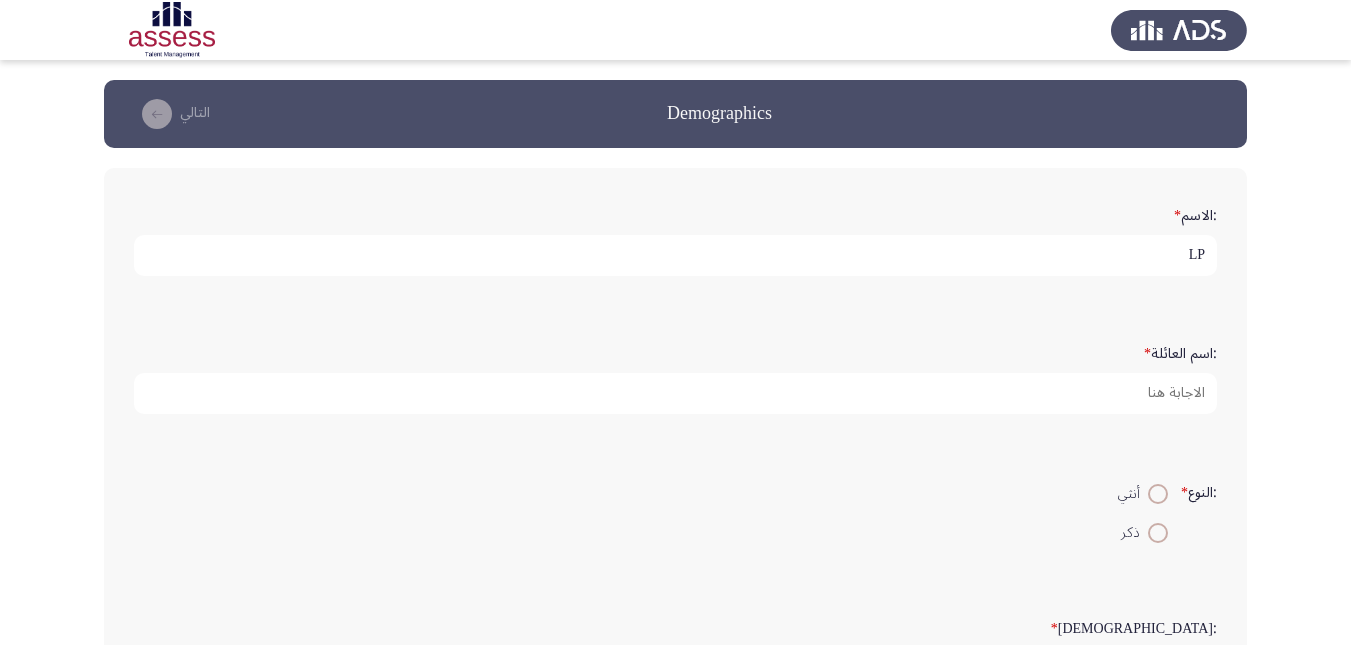 type on "L" 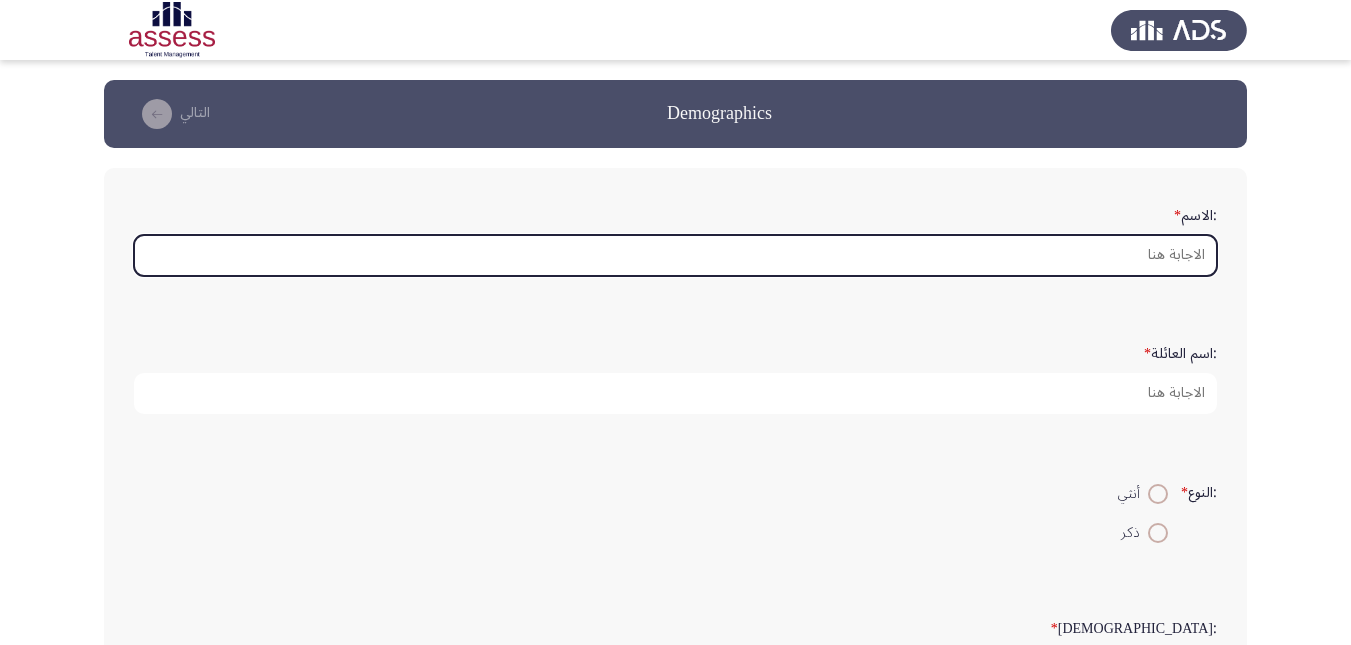 type on "L" 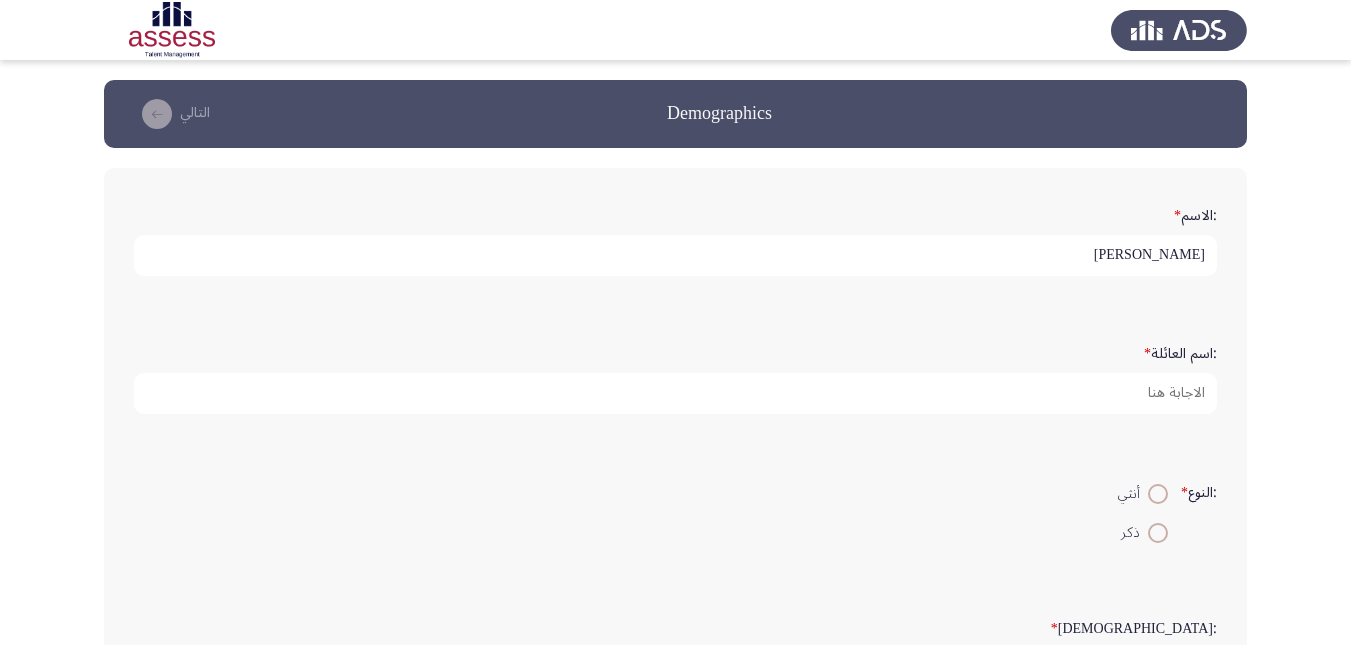 type on "[PERSON_NAME]" 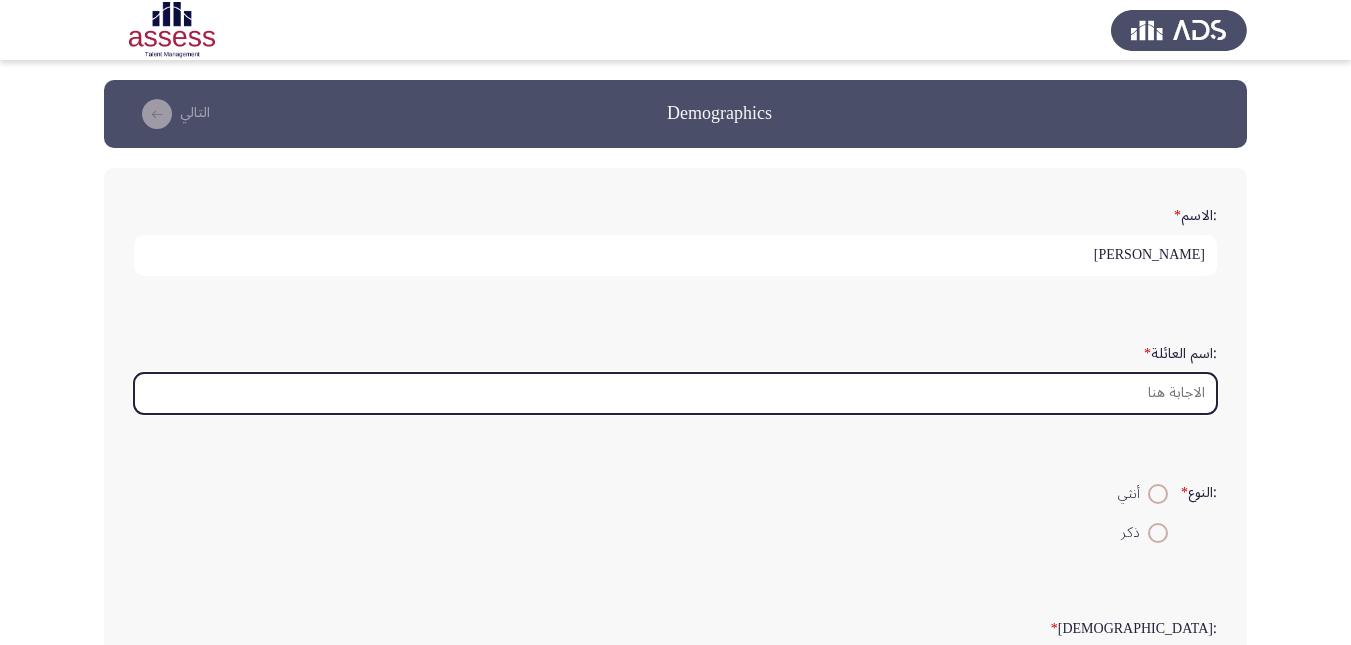 click on ":اسم العائلة   *" at bounding box center [675, 393] 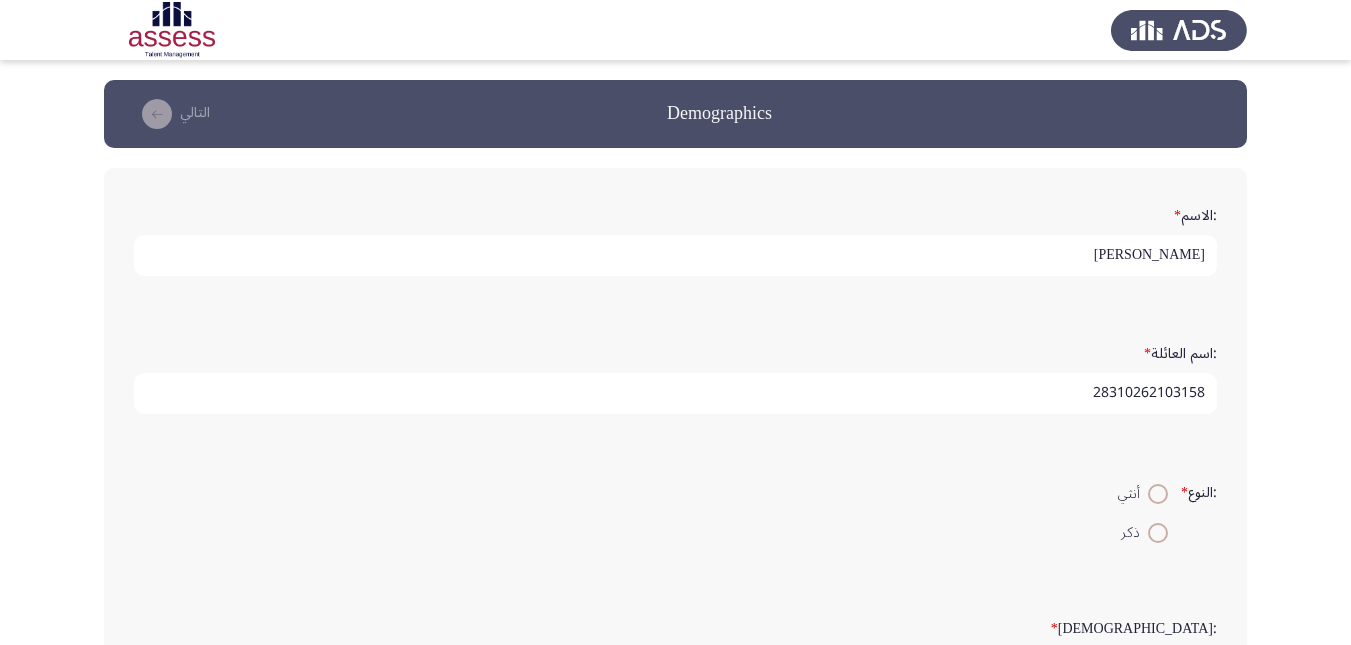 type on "28310262103158" 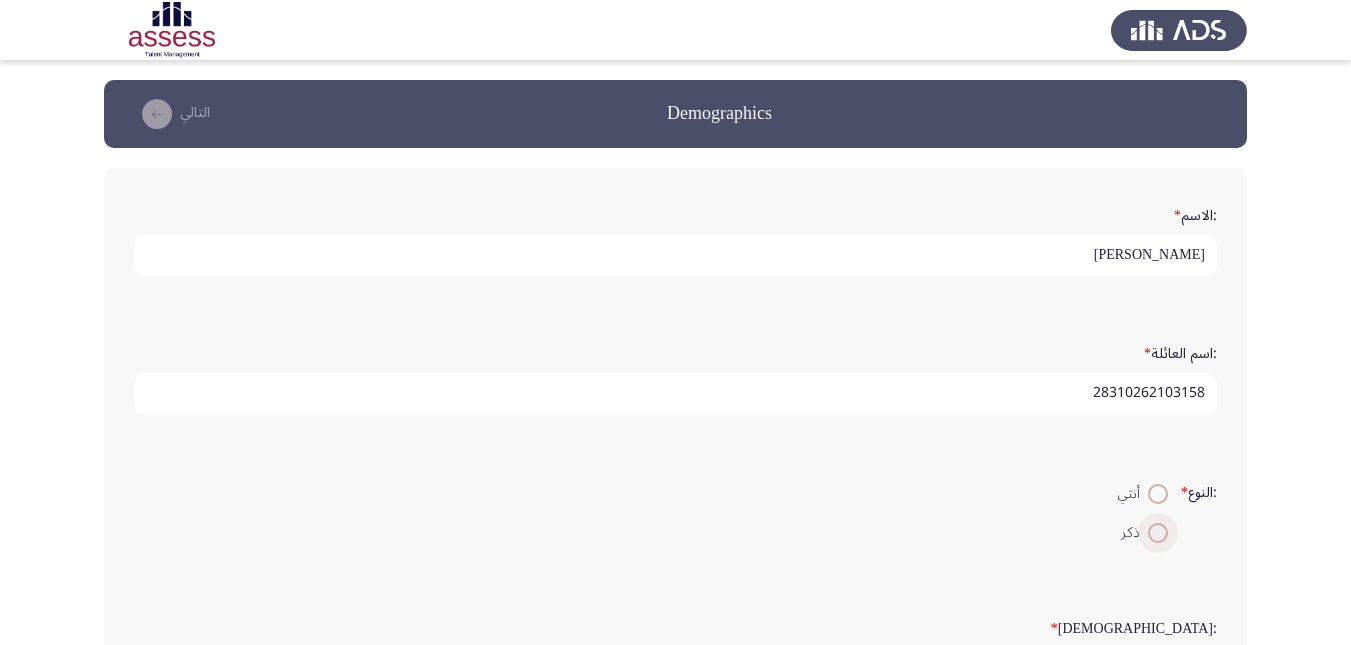 click at bounding box center [1158, 533] 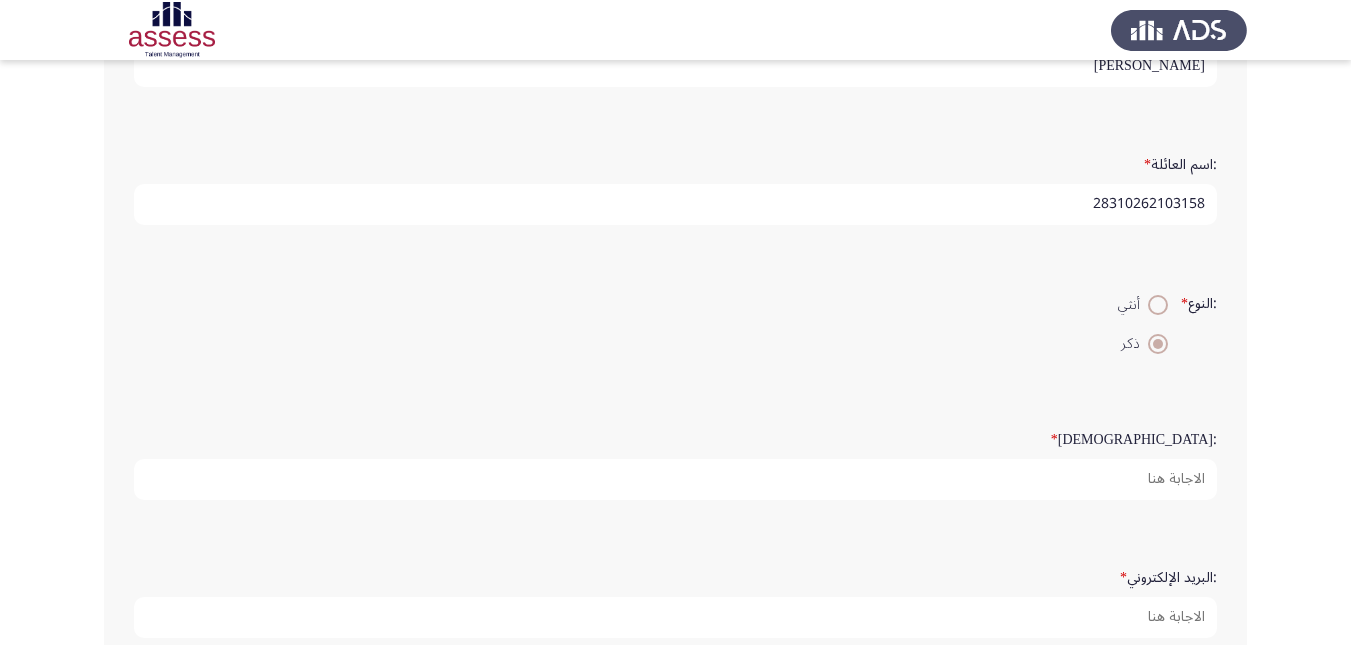scroll, scrollTop: 200, scrollLeft: 0, axis: vertical 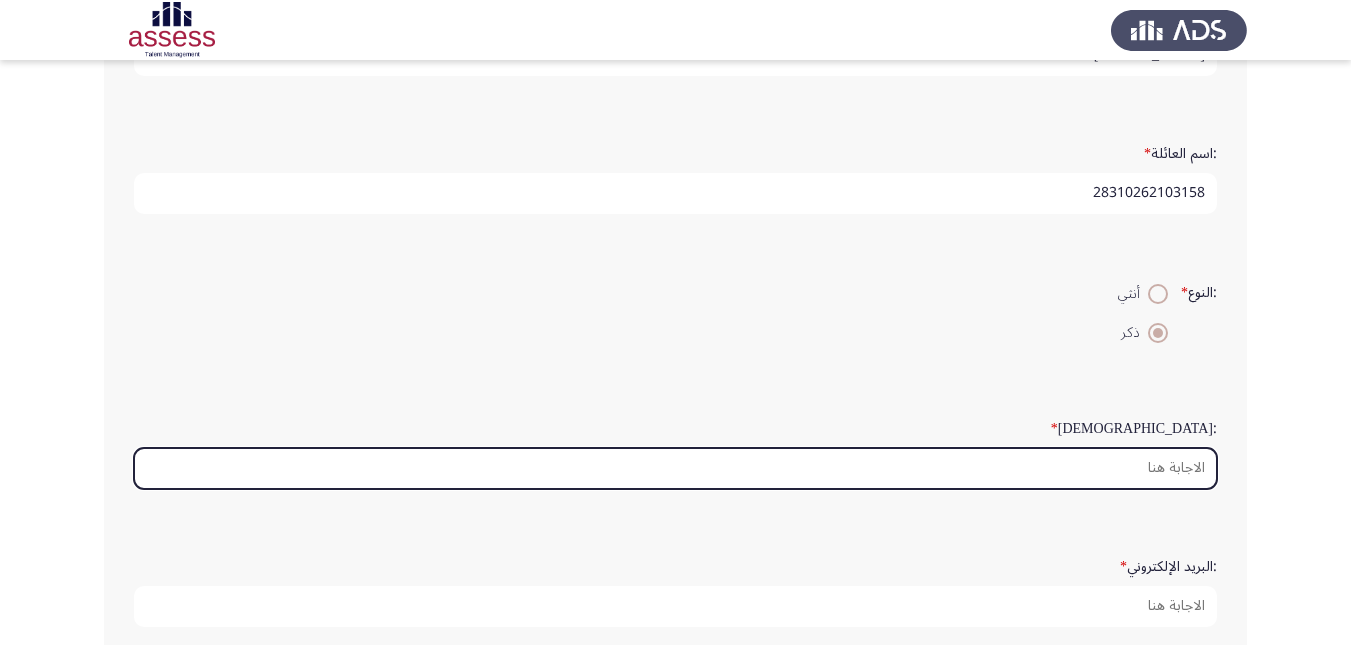 click on ":السن   *" at bounding box center (675, 468) 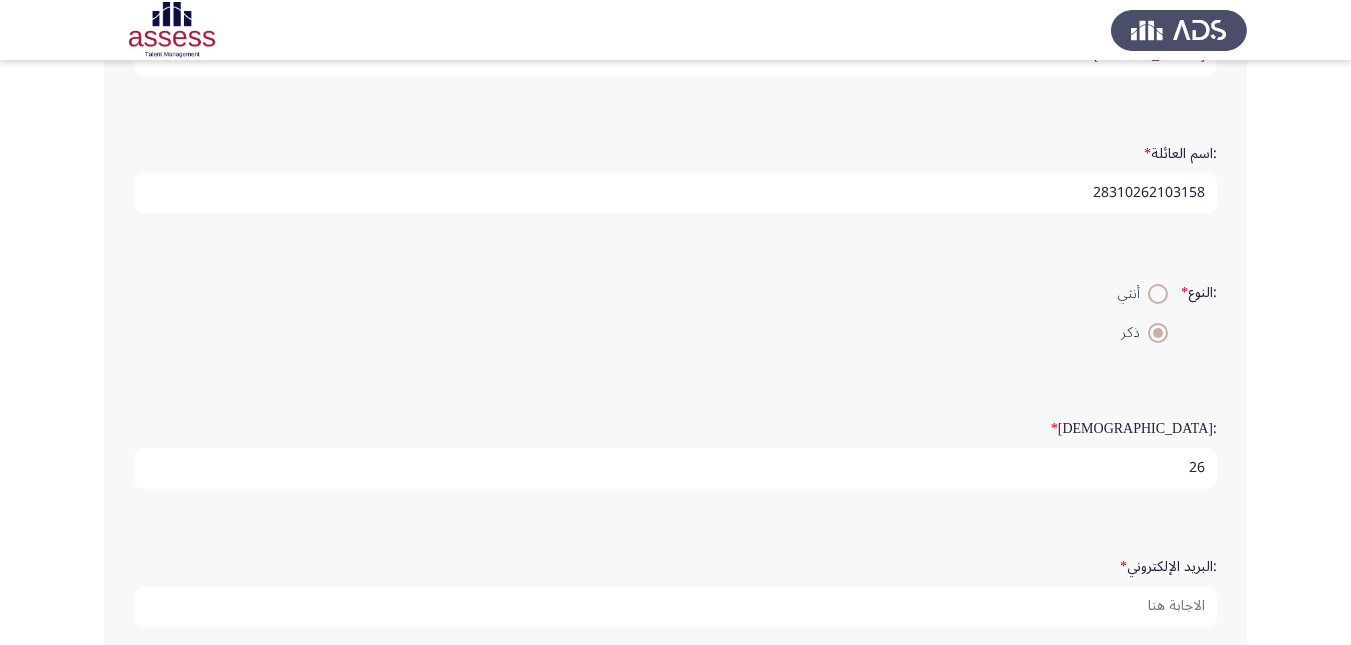 type on "2" 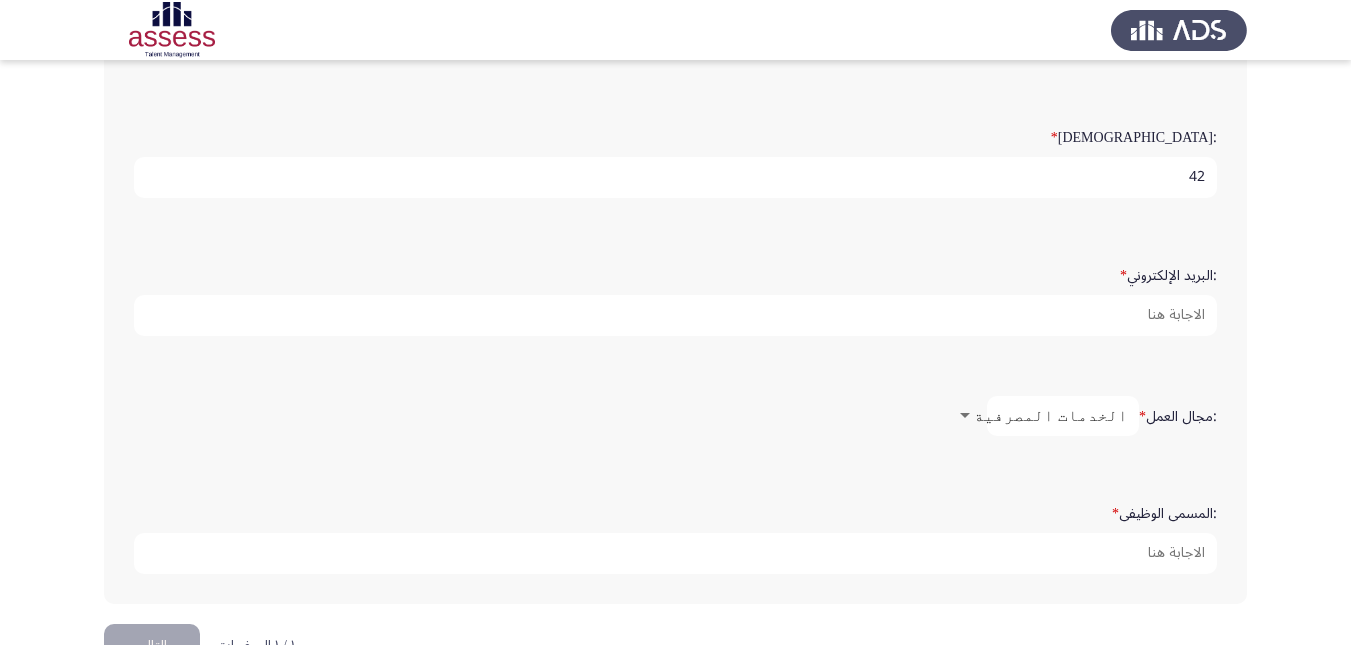 scroll, scrollTop: 500, scrollLeft: 0, axis: vertical 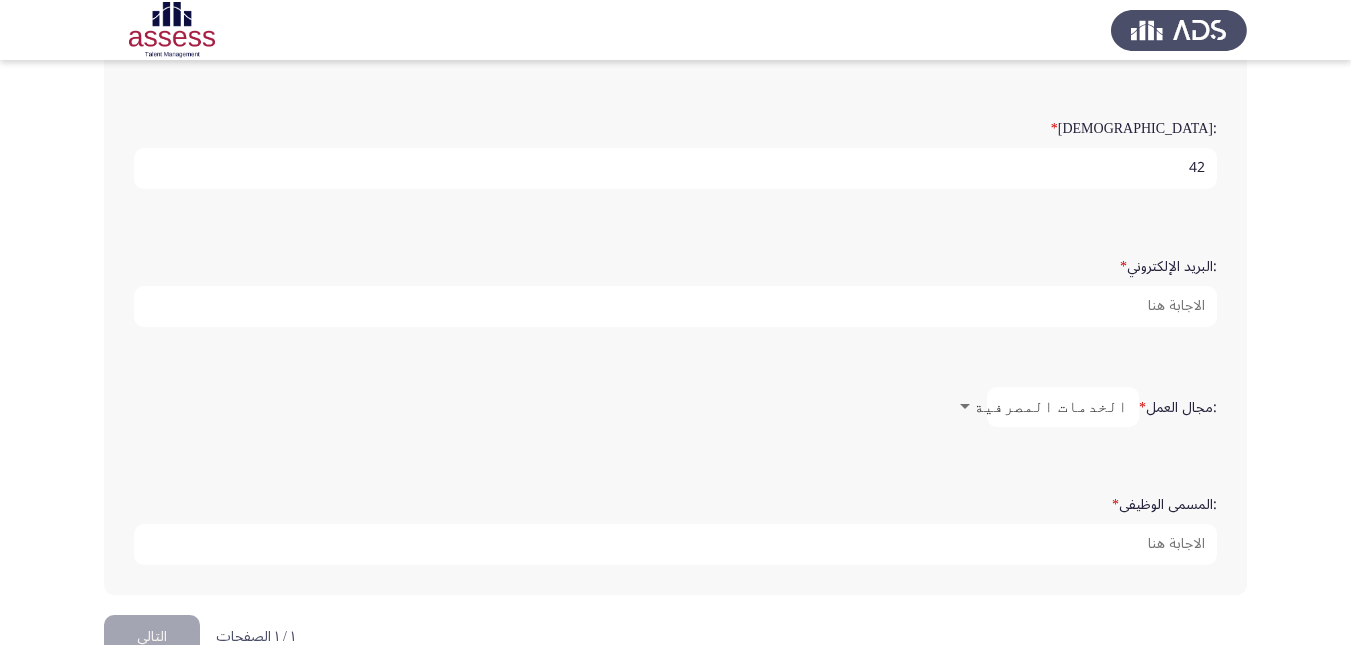 type on "42" 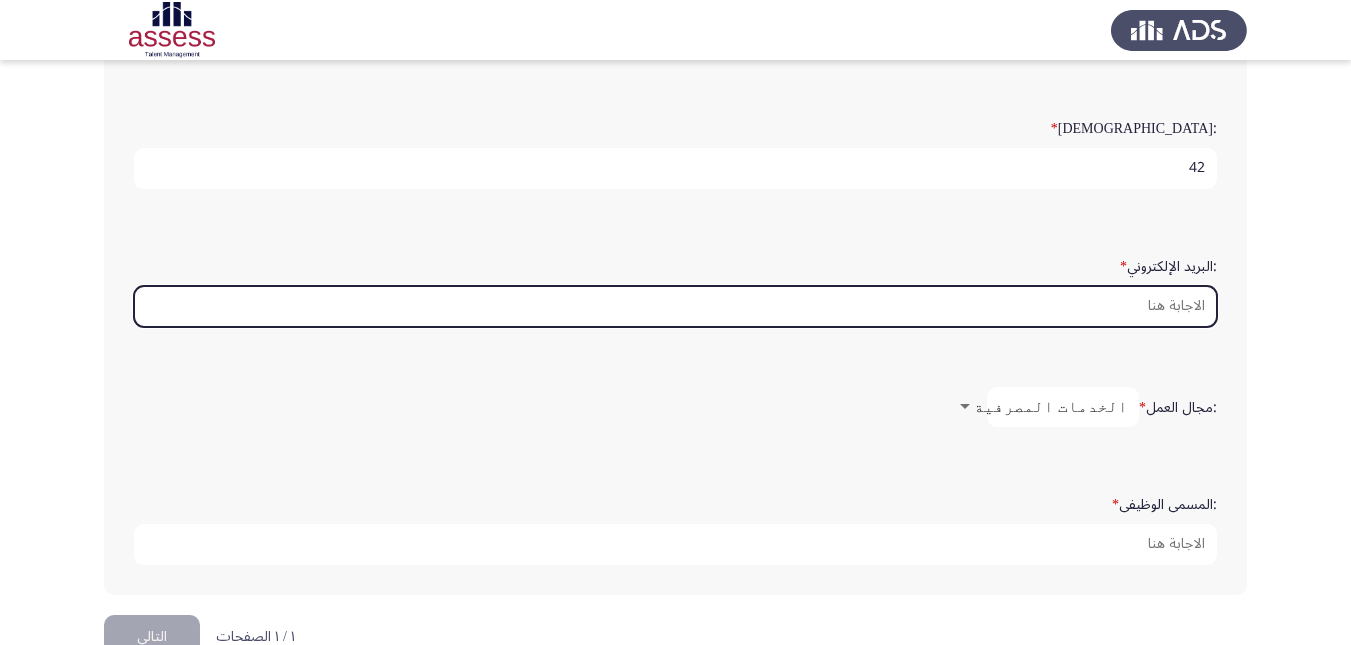 click on ":البريد الإلكتروني   *" at bounding box center (675, 306) 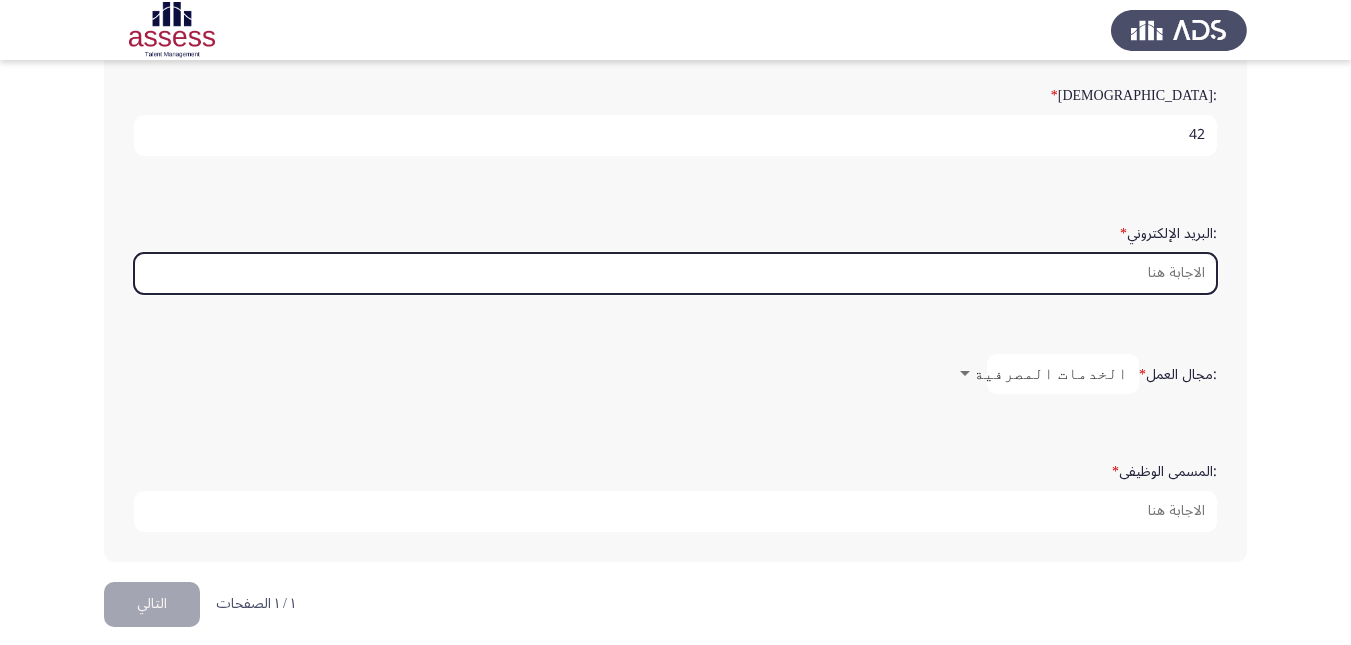 scroll, scrollTop: 550, scrollLeft: 0, axis: vertical 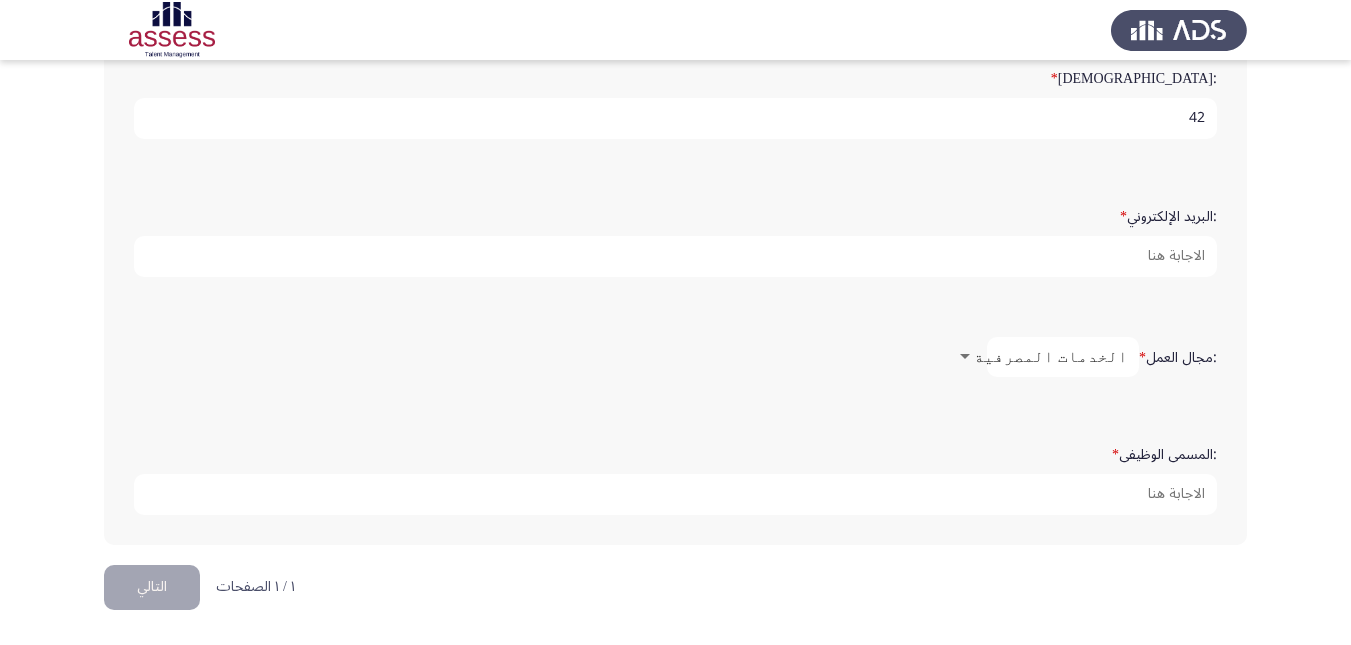 click at bounding box center [965, 356] 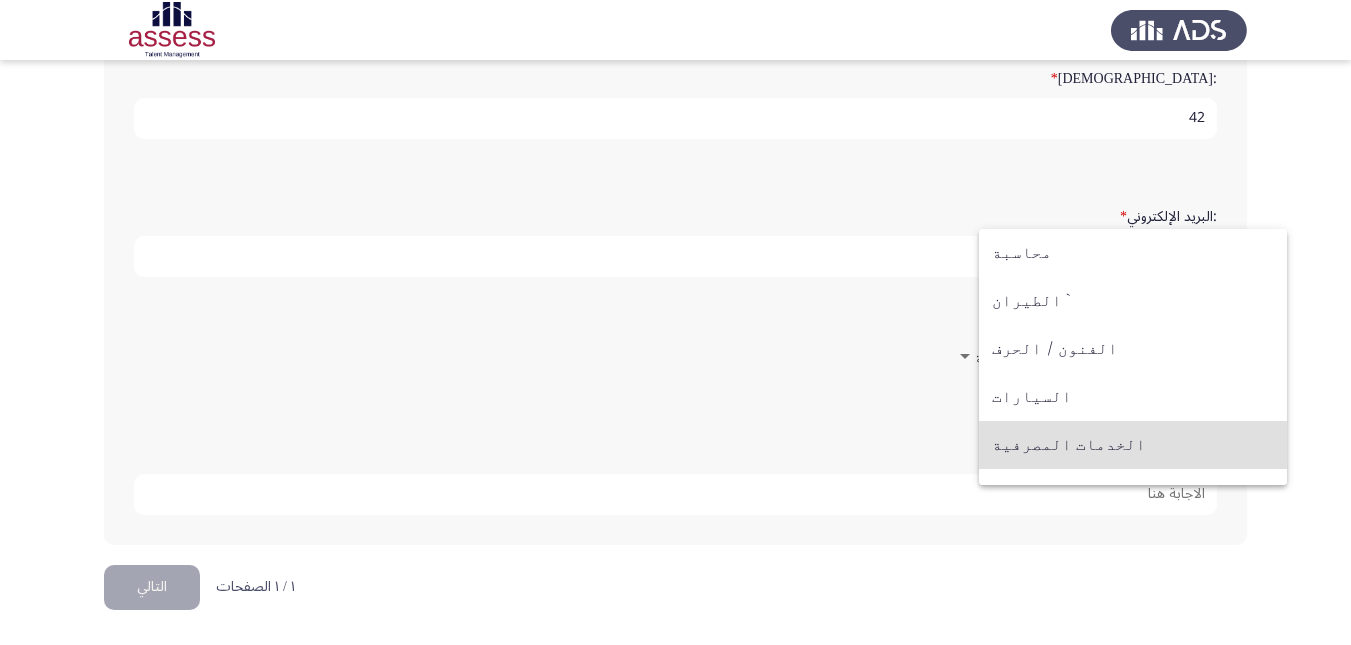 scroll, scrollTop: 88, scrollLeft: 0, axis: vertical 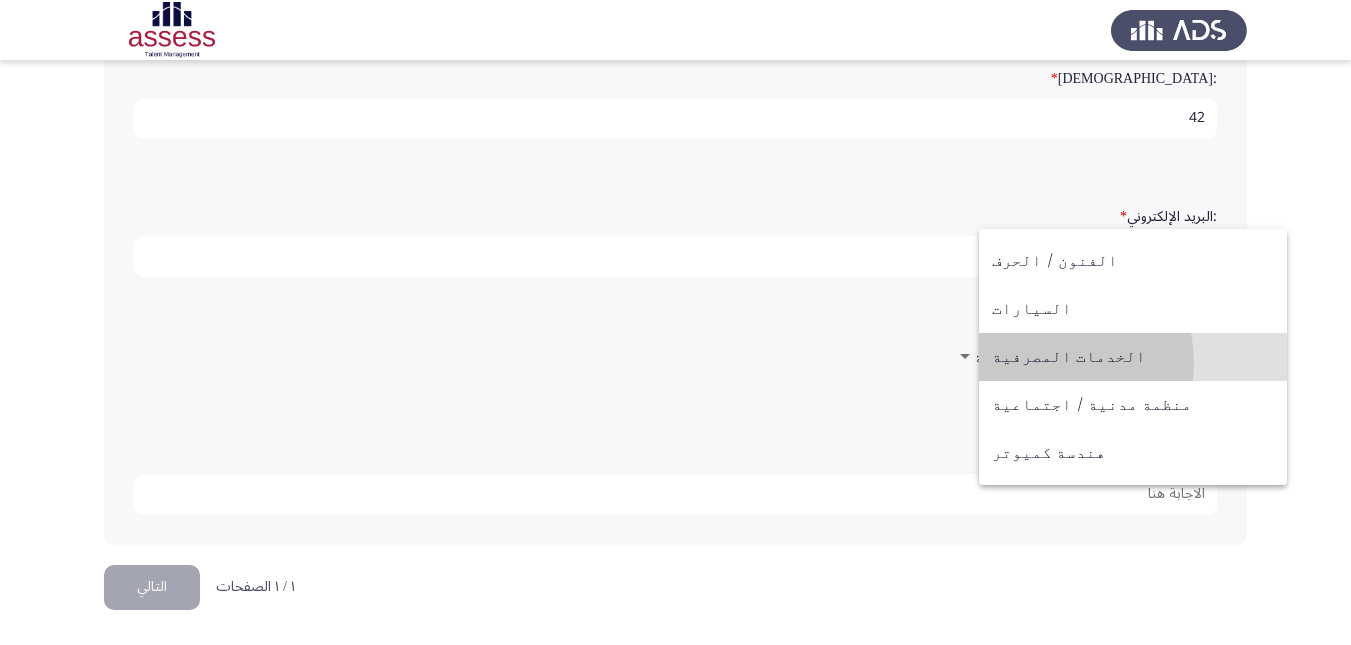 click on "الخدمات المصرفية" at bounding box center [1133, 357] 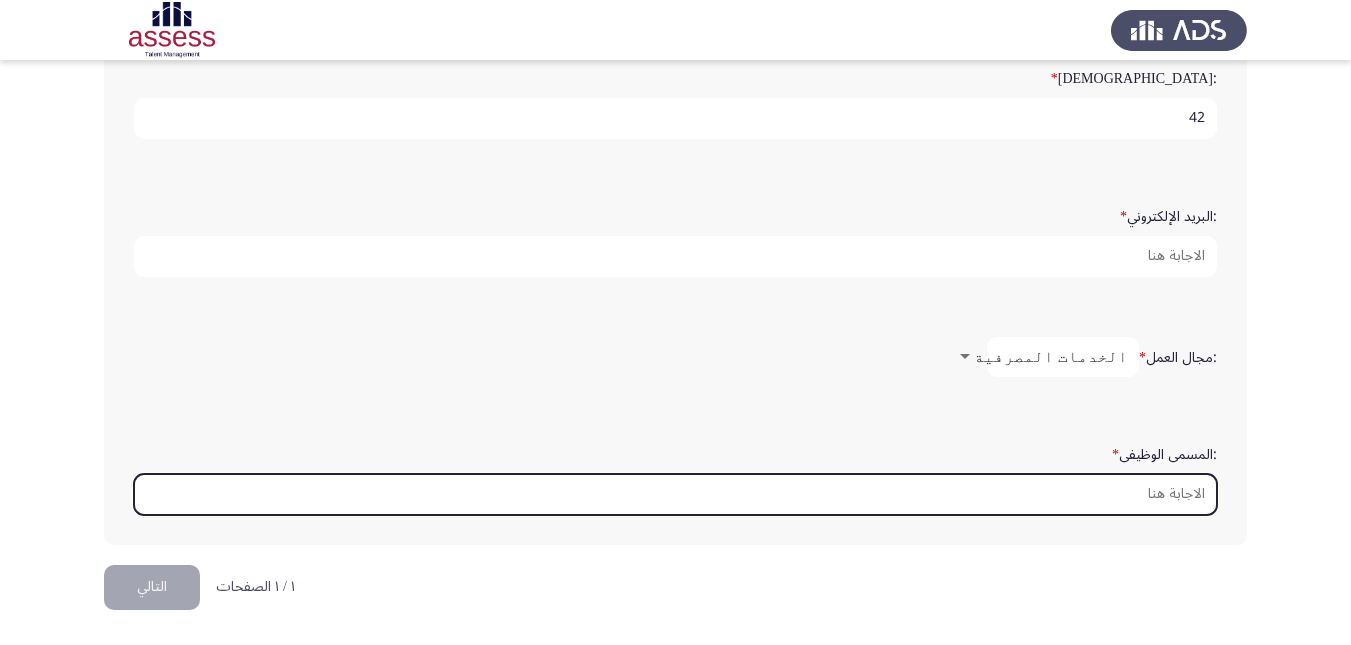 click on ":المسمى الوظيفى   *" at bounding box center [675, 494] 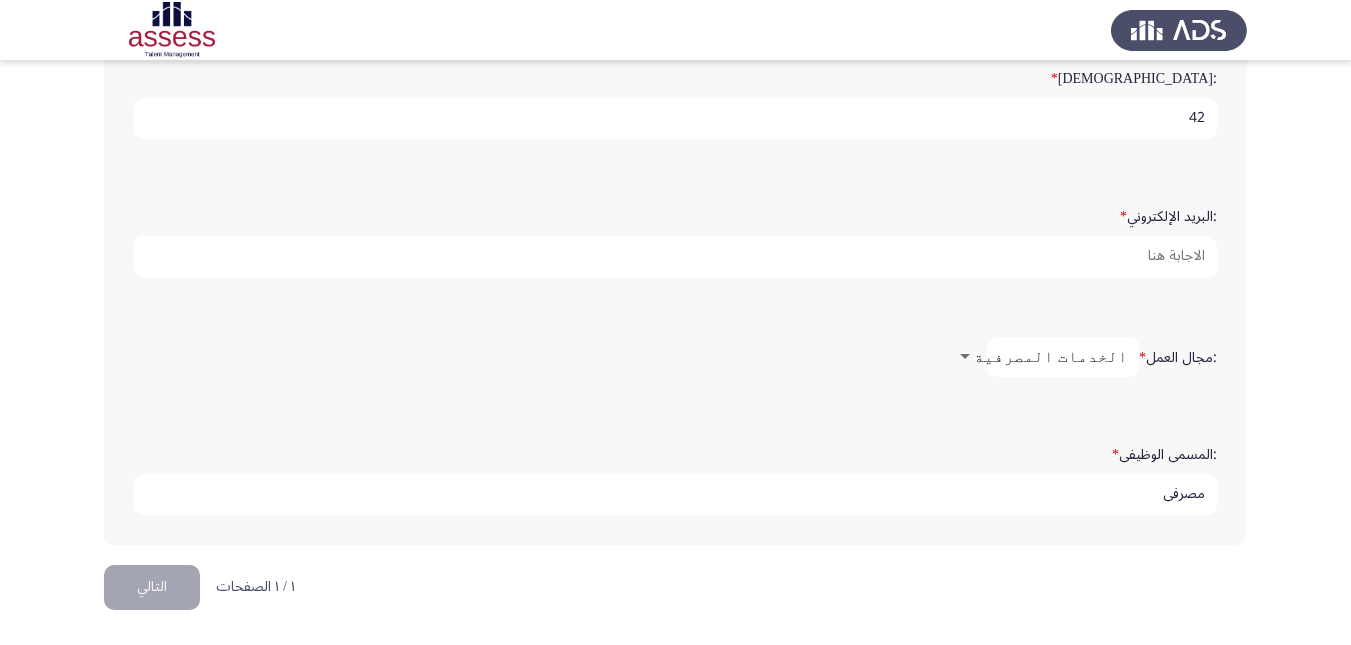 click on "مصرفى" at bounding box center [675, 494] 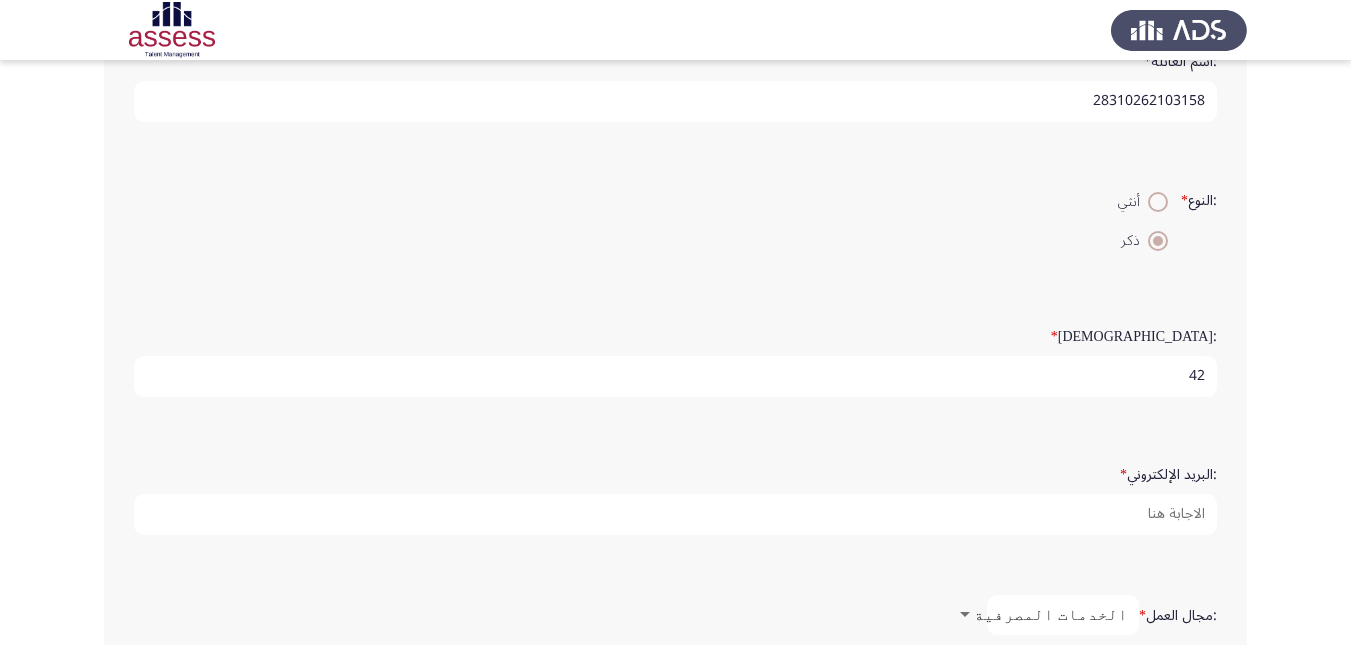 scroll, scrollTop: 300, scrollLeft: 0, axis: vertical 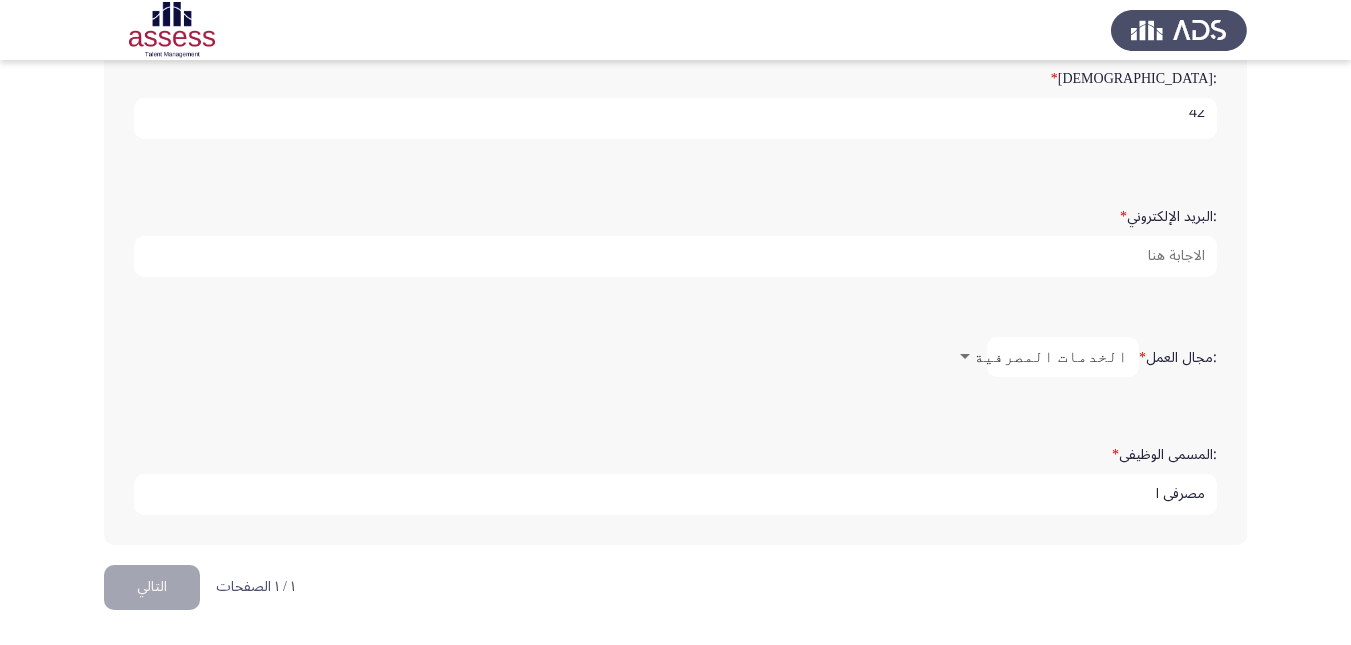type on "مصرفى ا" 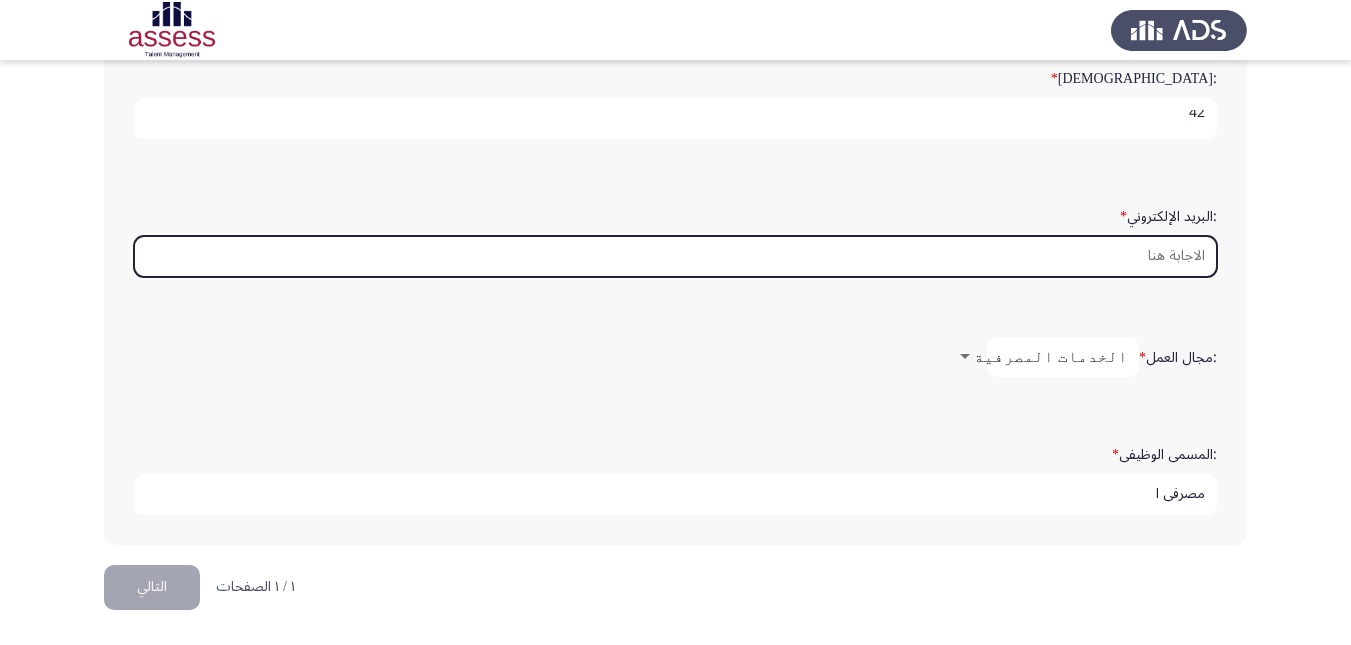 click on ":البريد الإلكتروني   *" at bounding box center [675, 256] 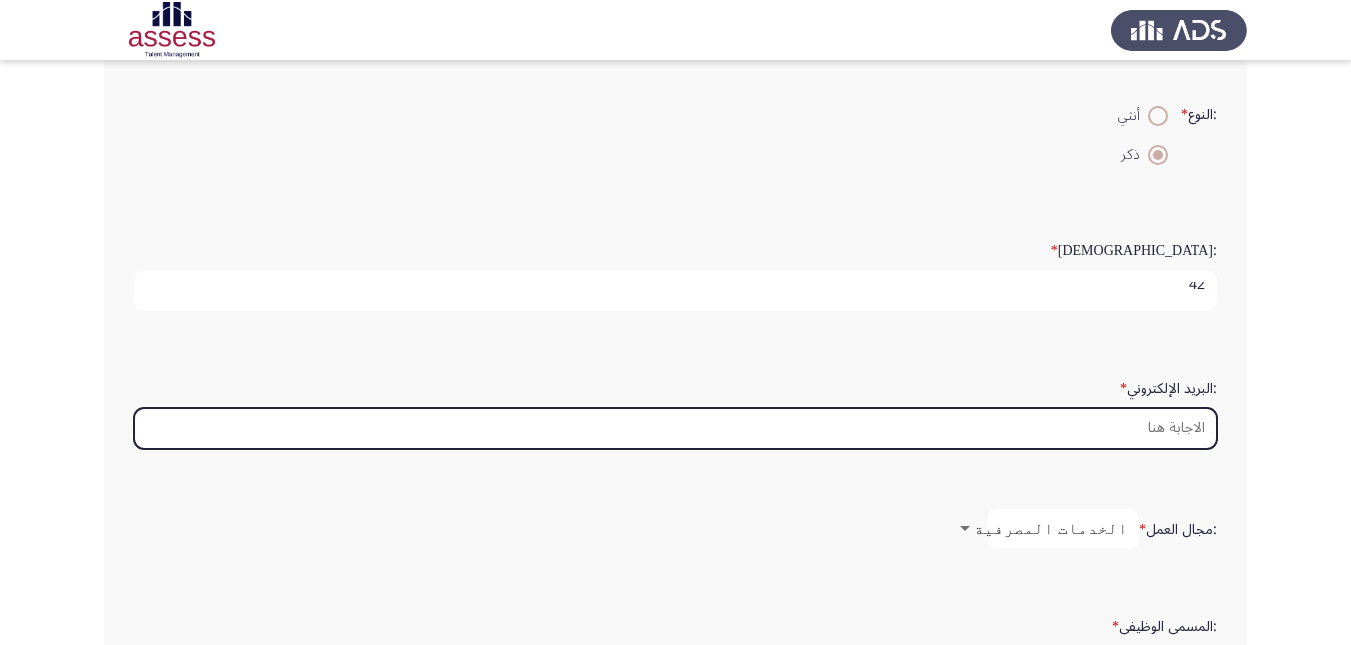 scroll, scrollTop: 350, scrollLeft: 0, axis: vertical 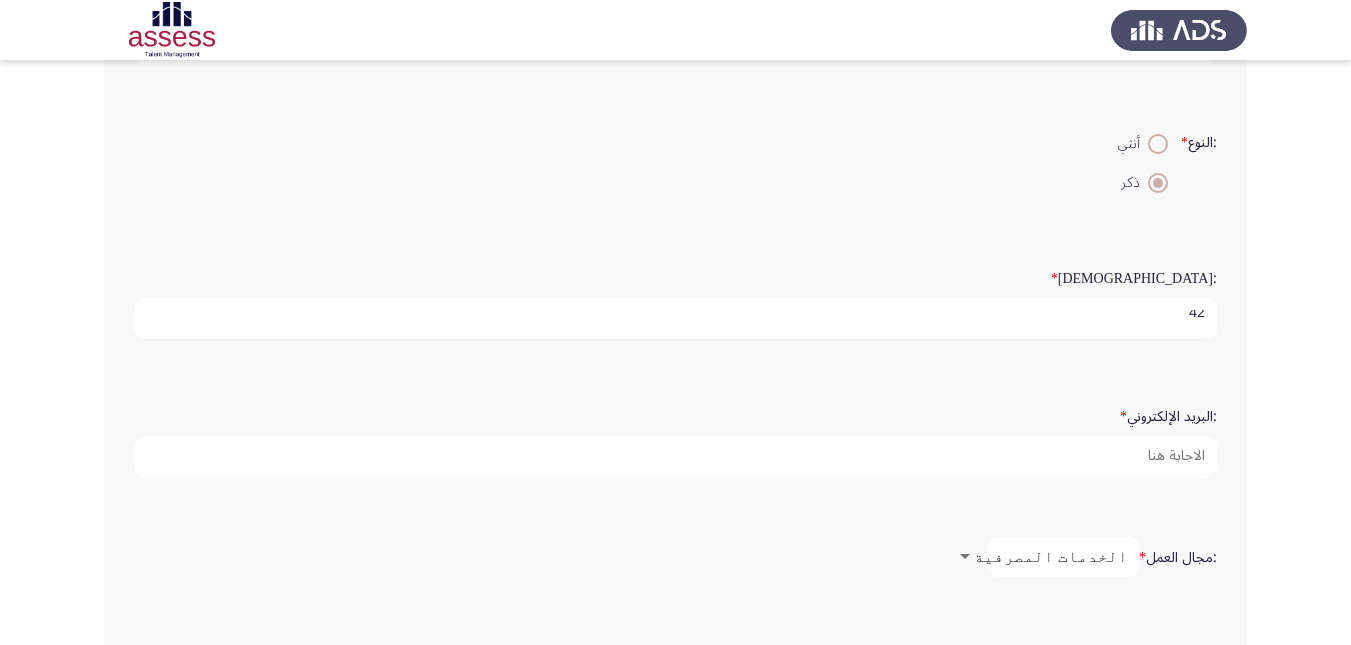 click on "42" at bounding box center [675, 318] 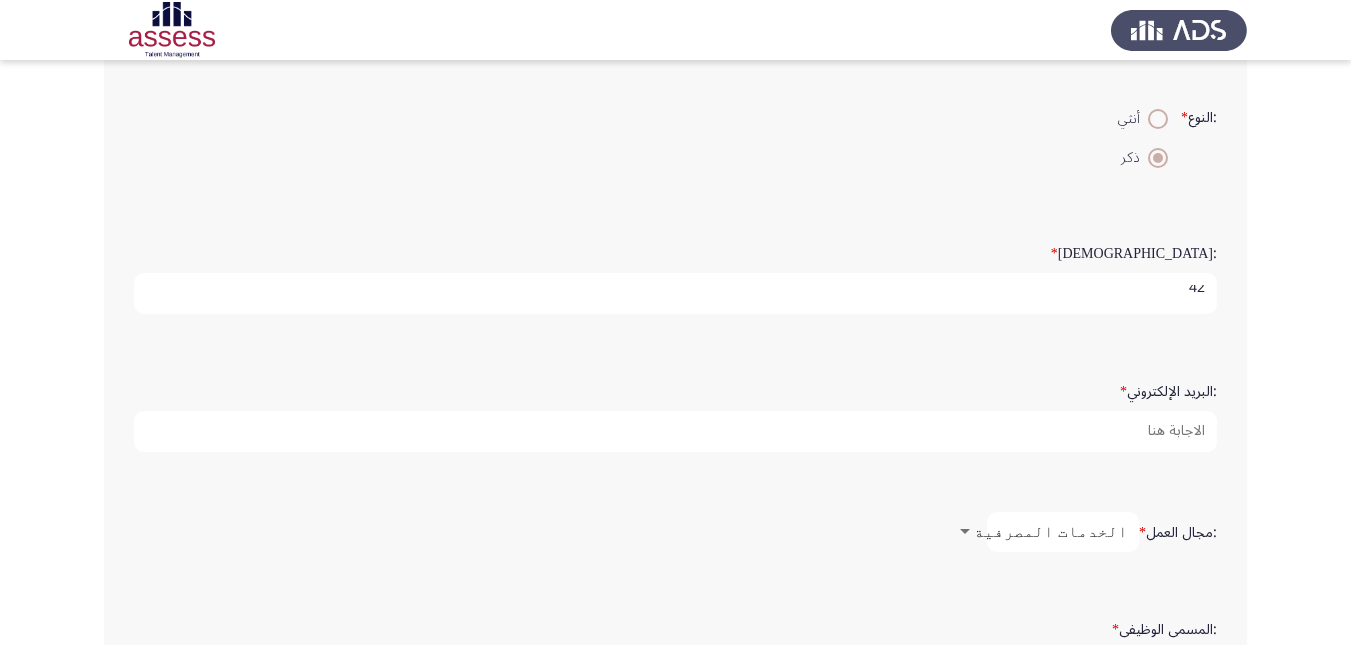 scroll, scrollTop: 400, scrollLeft: 0, axis: vertical 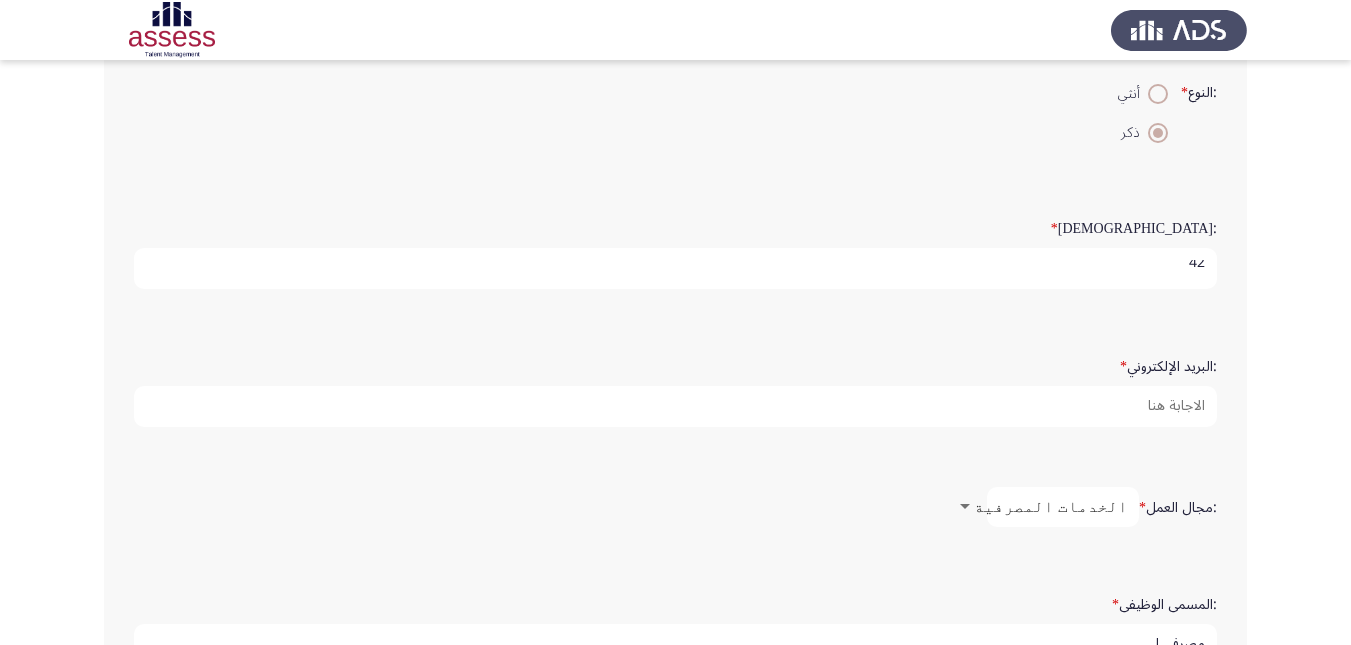 click on "42" at bounding box center [675, 268] 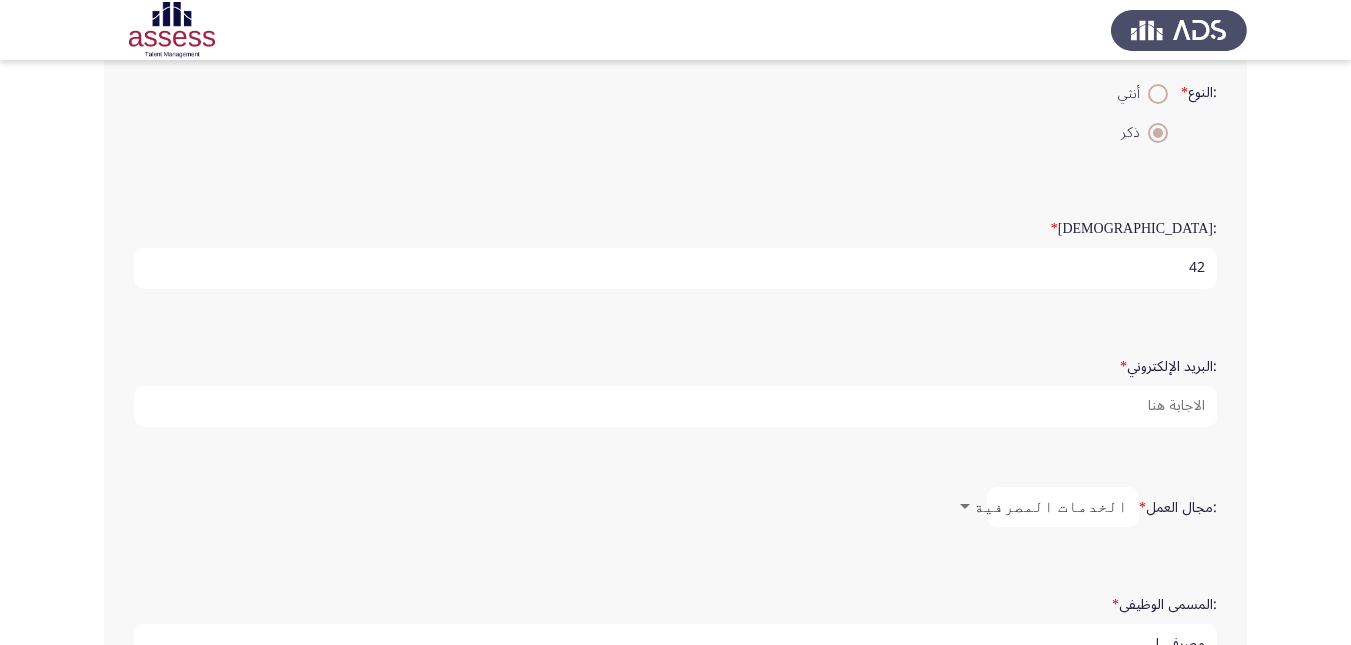 click on "42" at bounding box center (675, 268) 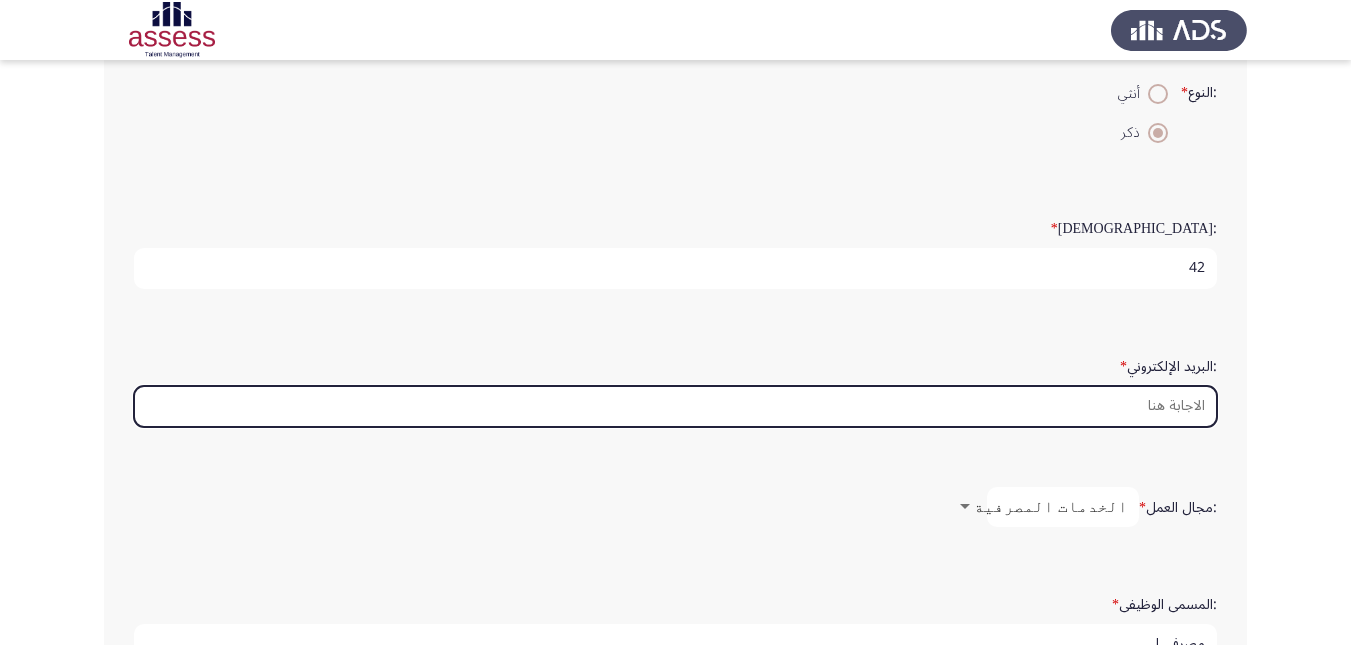 click on ":البريد الإلكتروني   *" at bounding box center (675, 406) 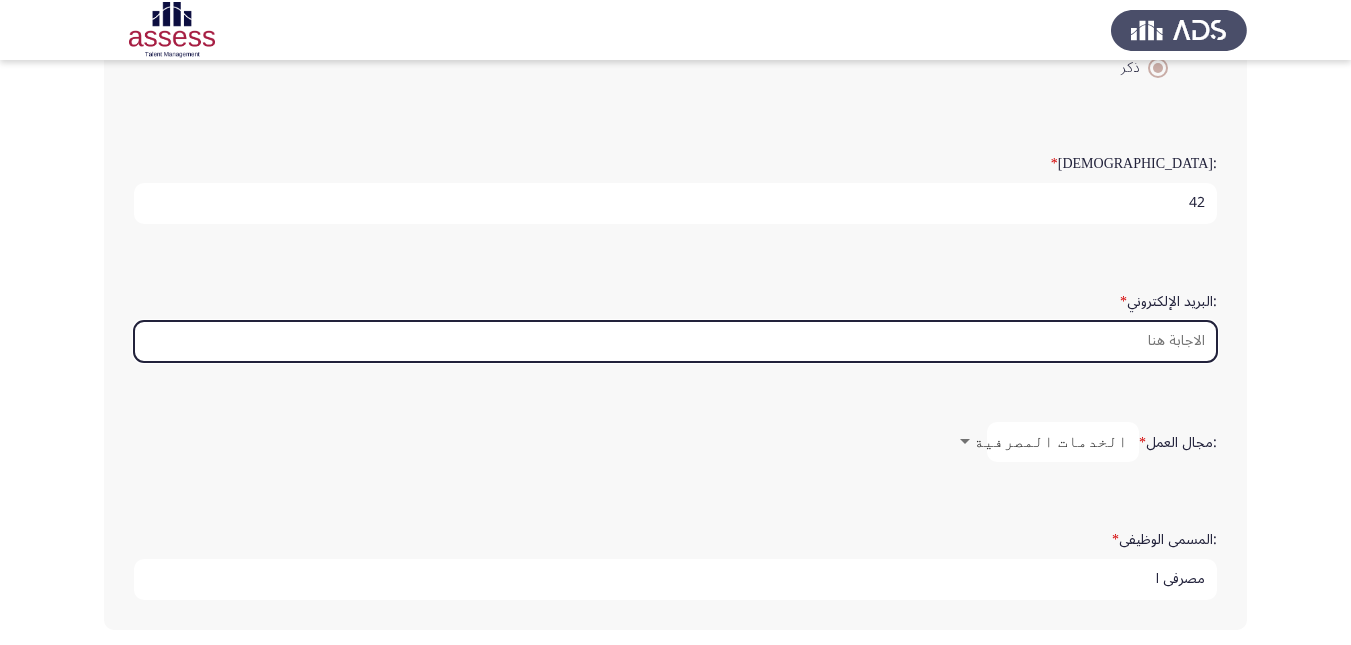 scroll, scrollTop: 500, scrollLeft: 0, axis: vertical 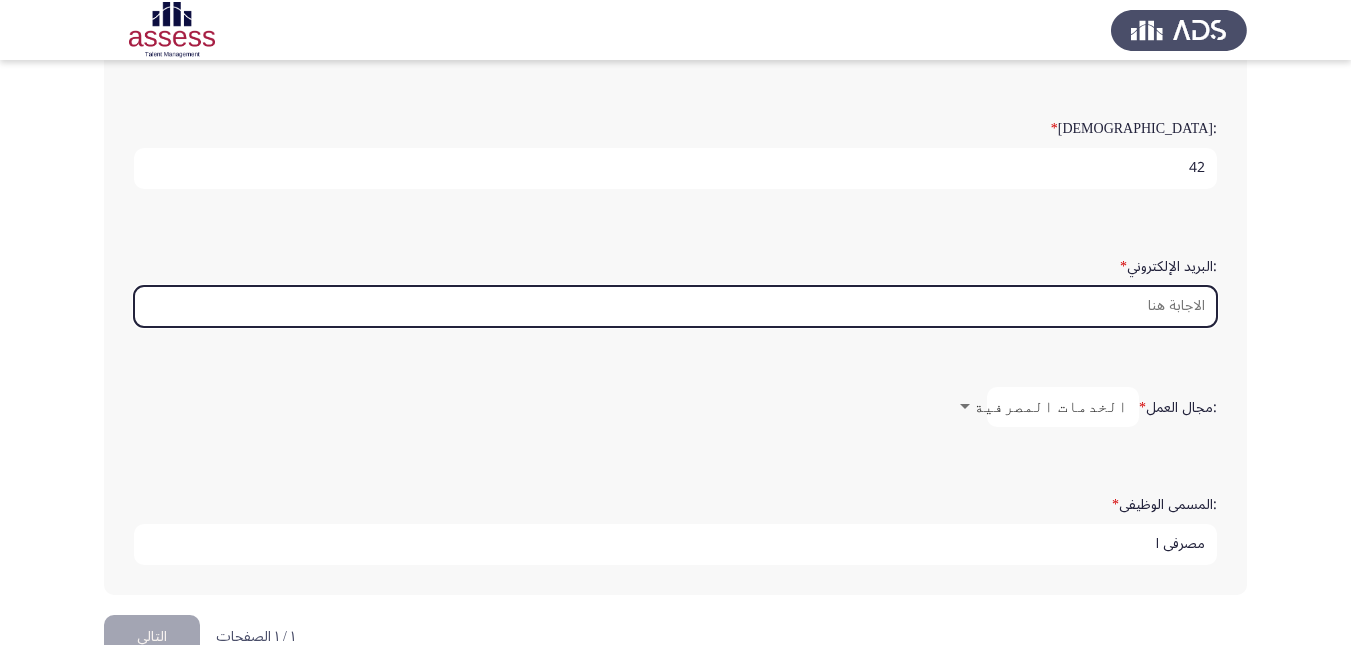 click on ":البريد الإلكتروني   *" at bounding box center (675, 306) 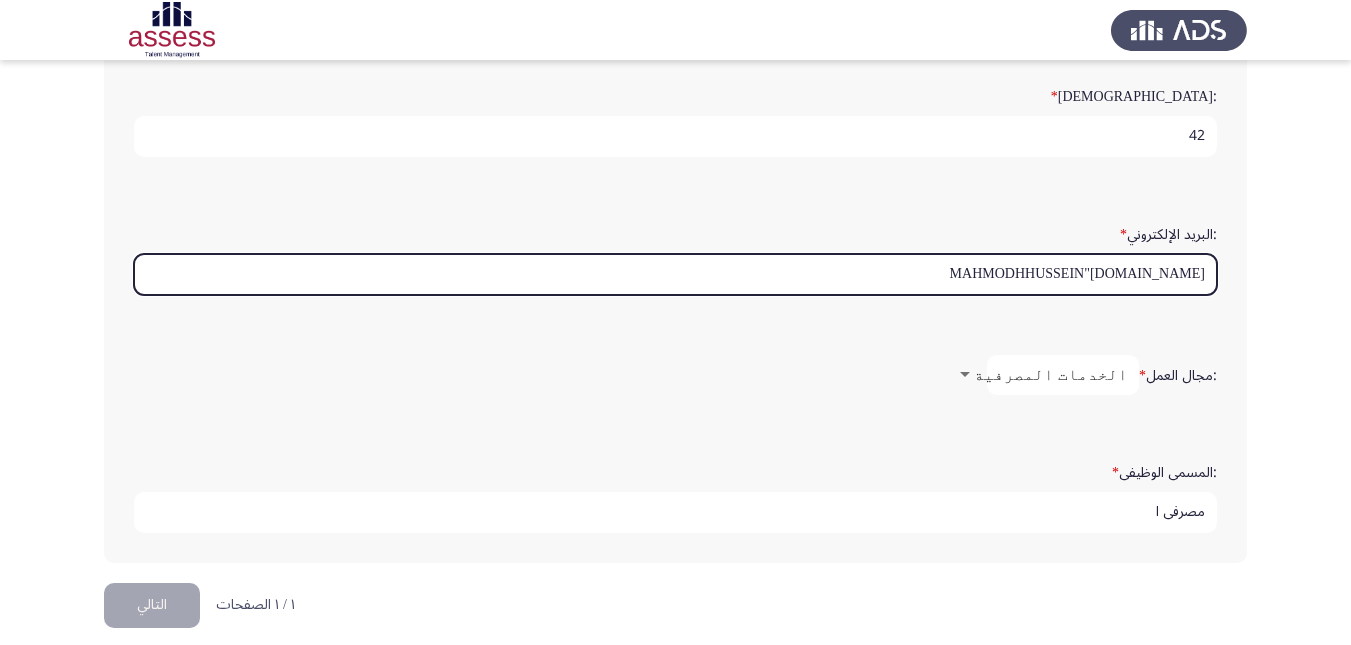 scroll, scrollTop: 550, scrollLeft: 0, axis: vertical 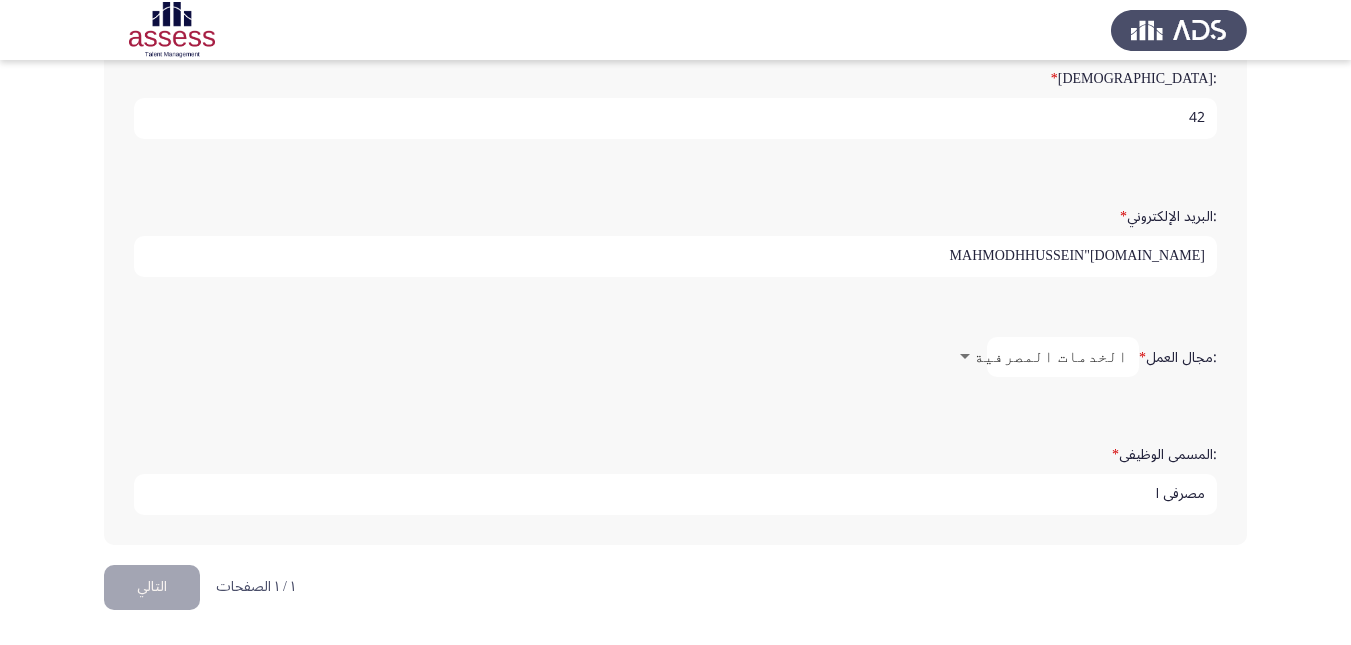 drag, startPoint x: 432, startPoint y: 467, endPoint x: 443, endPoint y: 466, distance: 11.045361 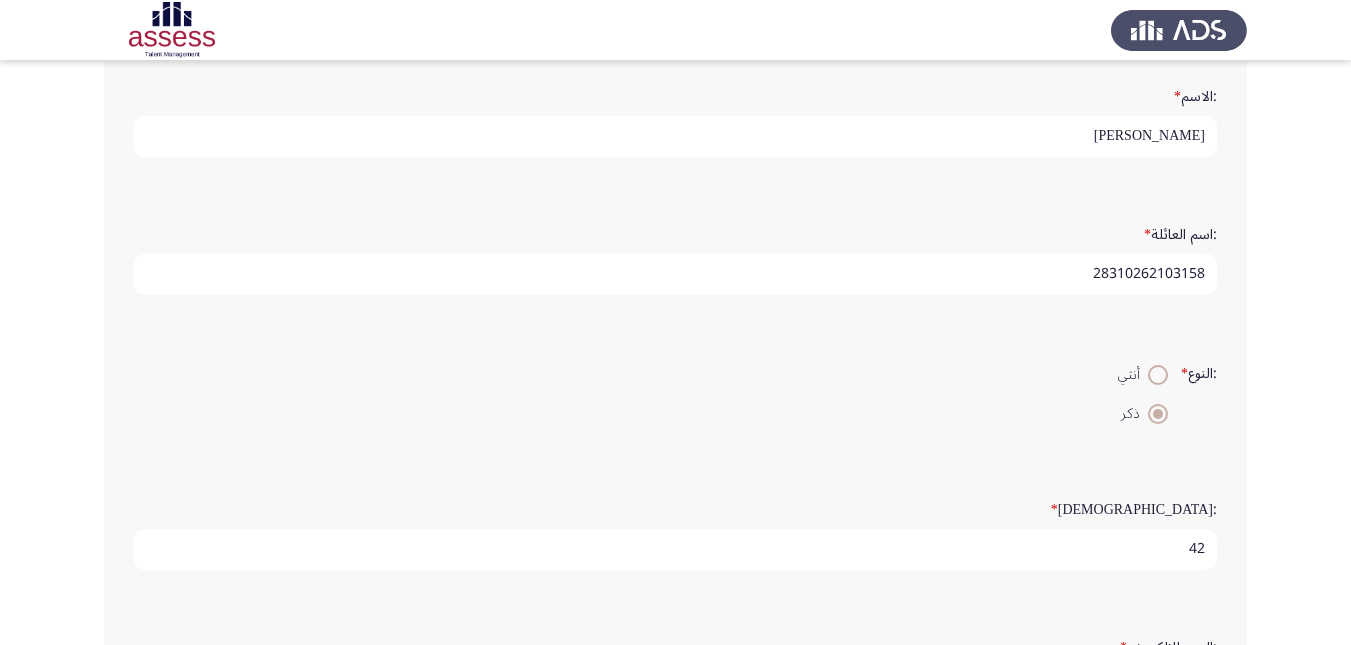 scroll, scrollTop: 0, scrollLeft: 0, axis: both 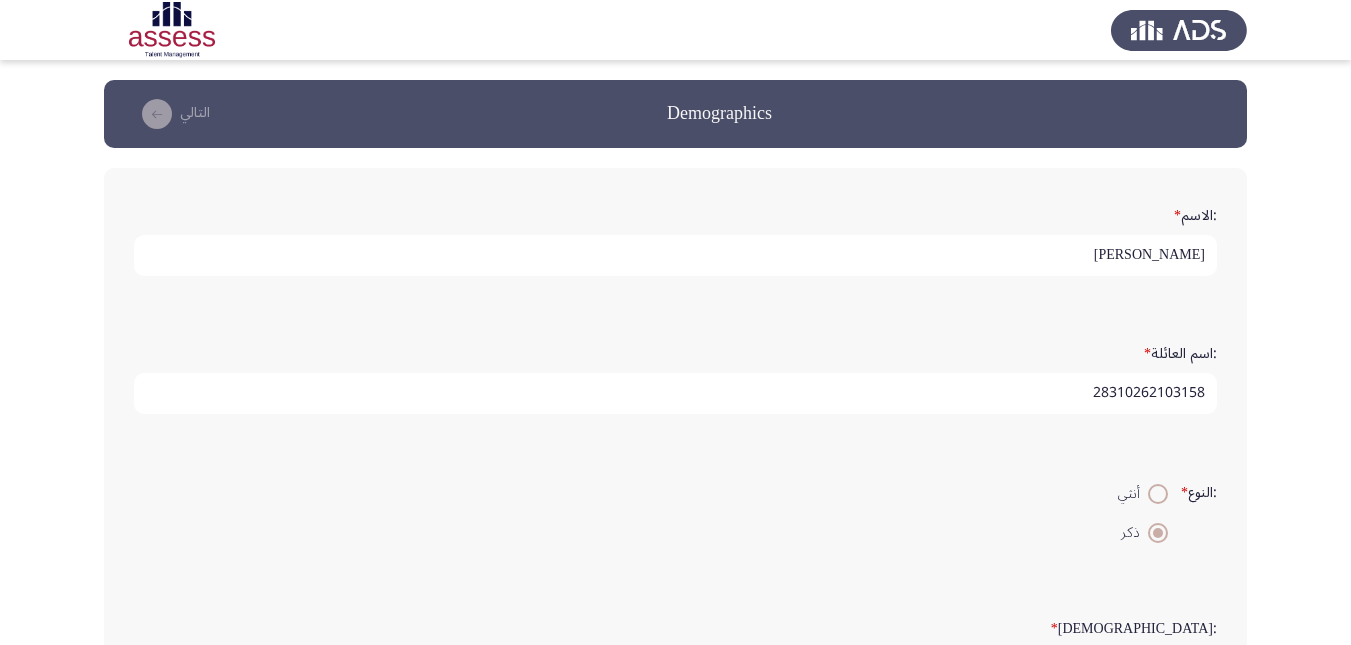 click on "28310262103158" at bounding box center (675, 393) 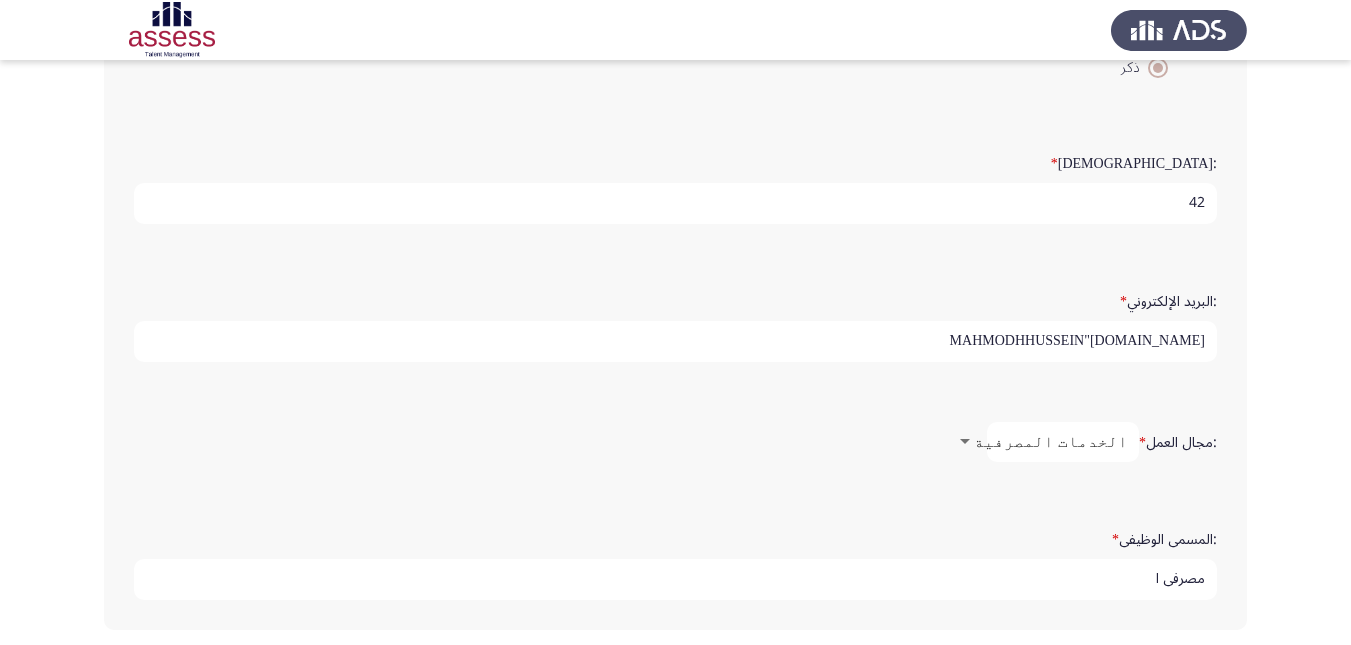 scroll, scrollTop: 500, scrollLeft: 0, axis: vertical 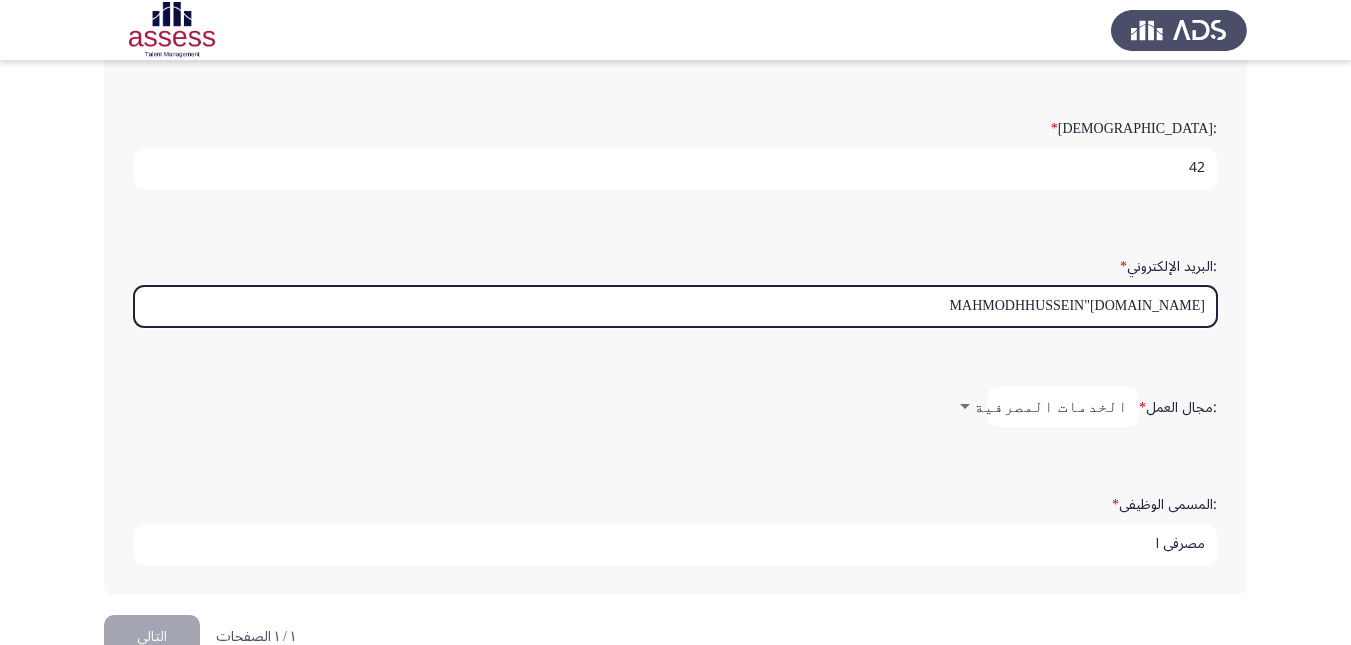 click on "MAHMODHHUSSEIN"[DOMAIN_NAME]" at bounding box center (675, 306) 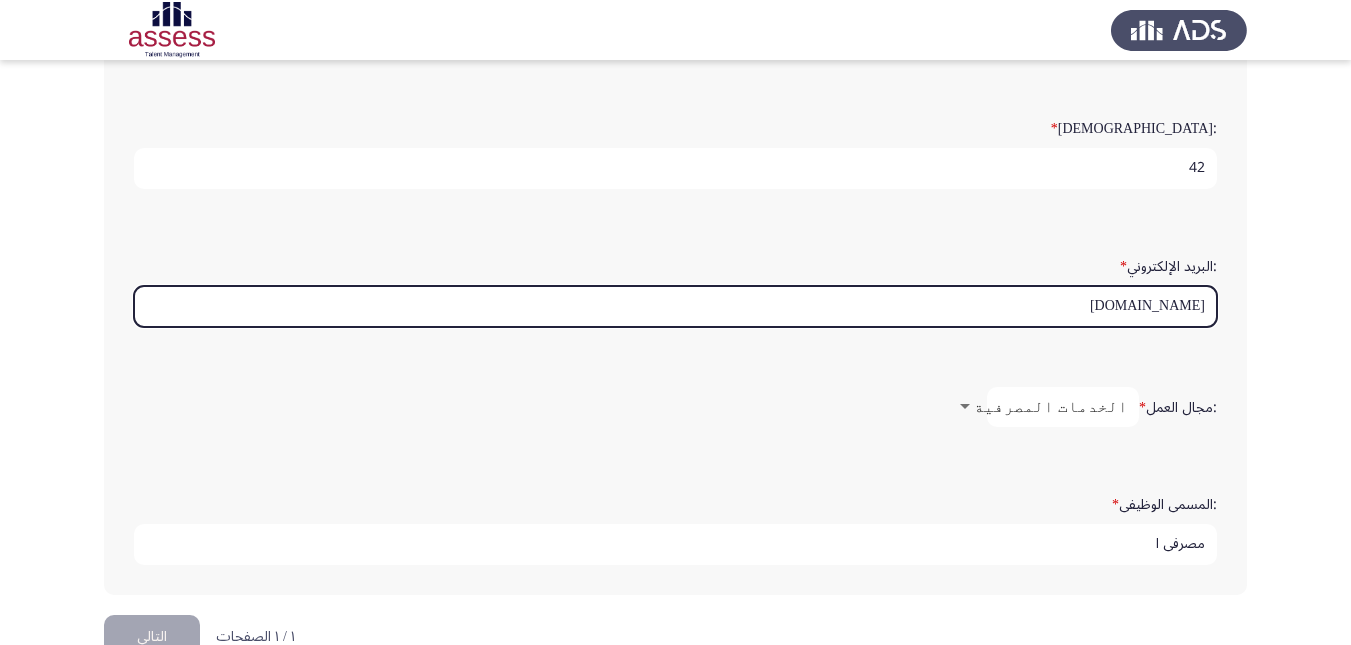 type on "[DOMAIN_NAME]" 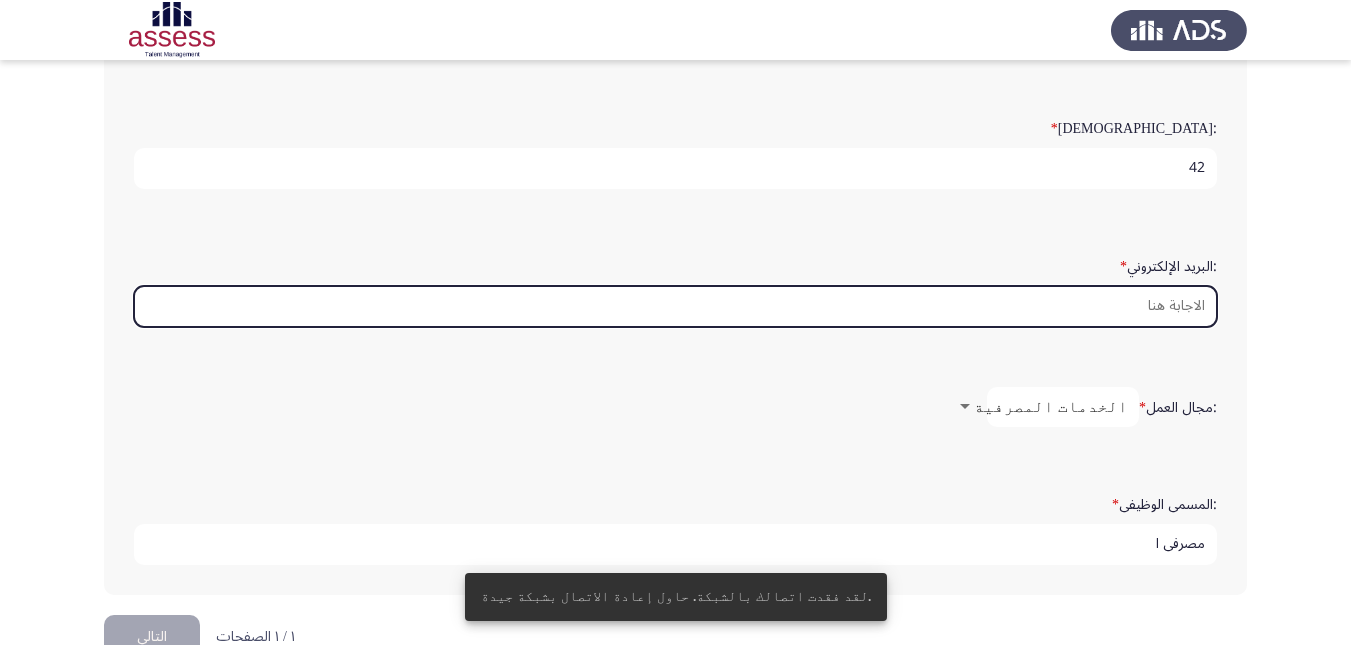 click on ":البريد الإلكتروني   *" at bounding box center [675, 306] 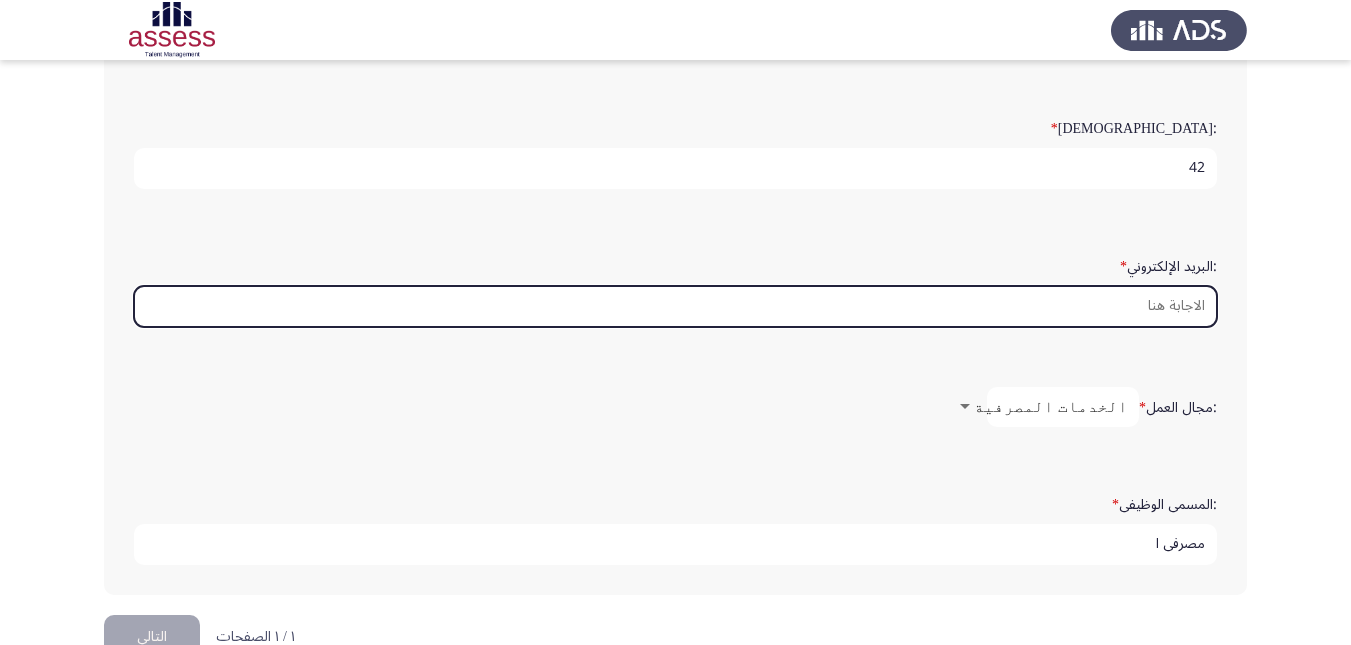 click on ":البريد الإلكتروني   *" at bounding box center (675, 306) 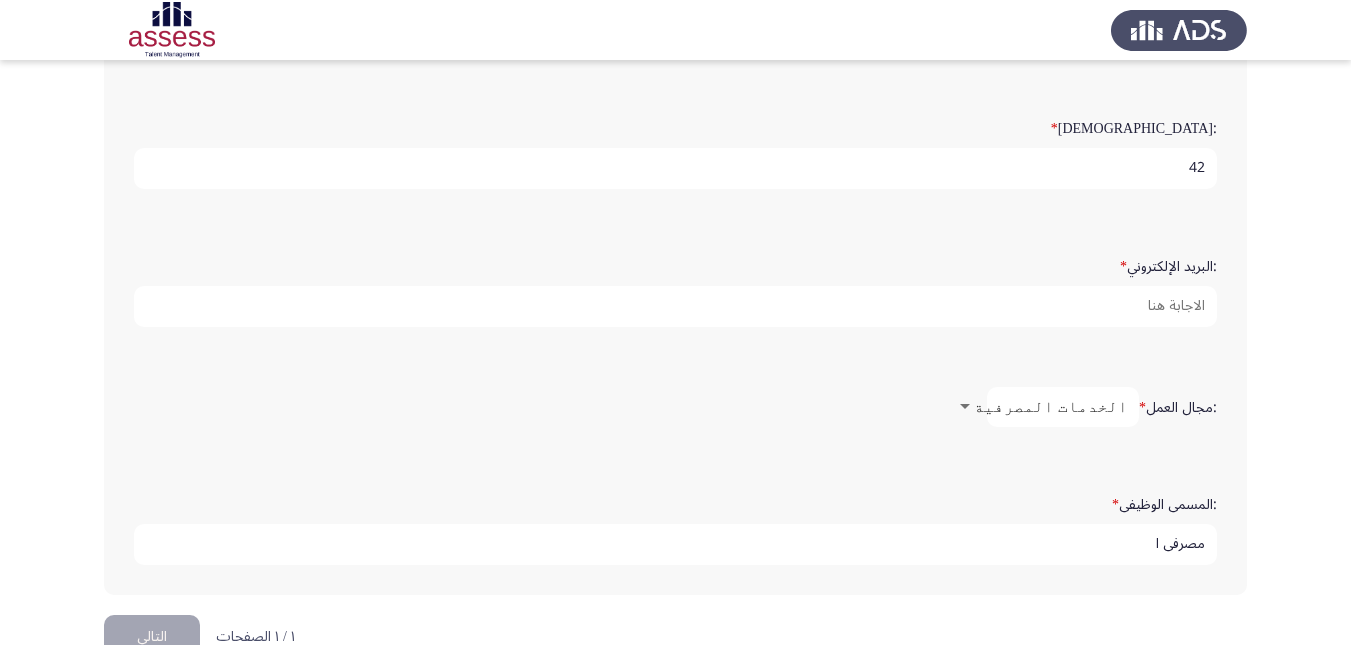 click on ":البريد الإلكتروني   *" 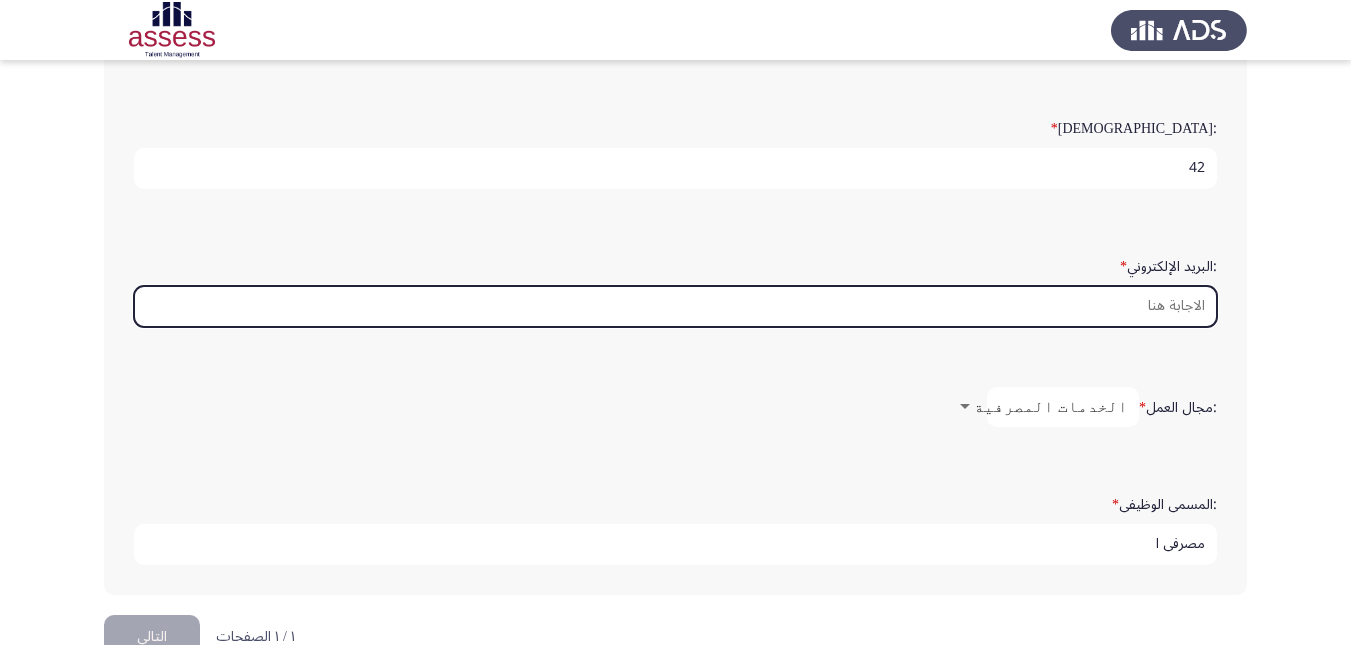 click on ":البريد الإلكتروني   *" at bounding box center [675, 306] 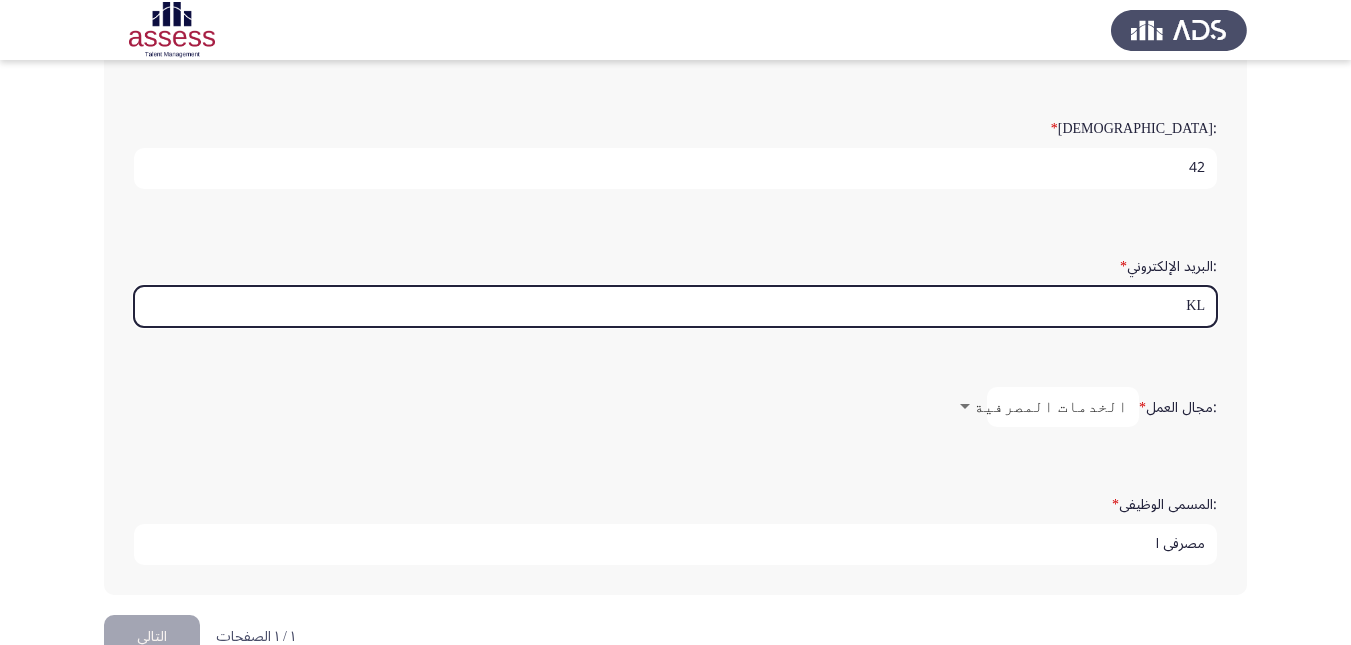 type on "K" 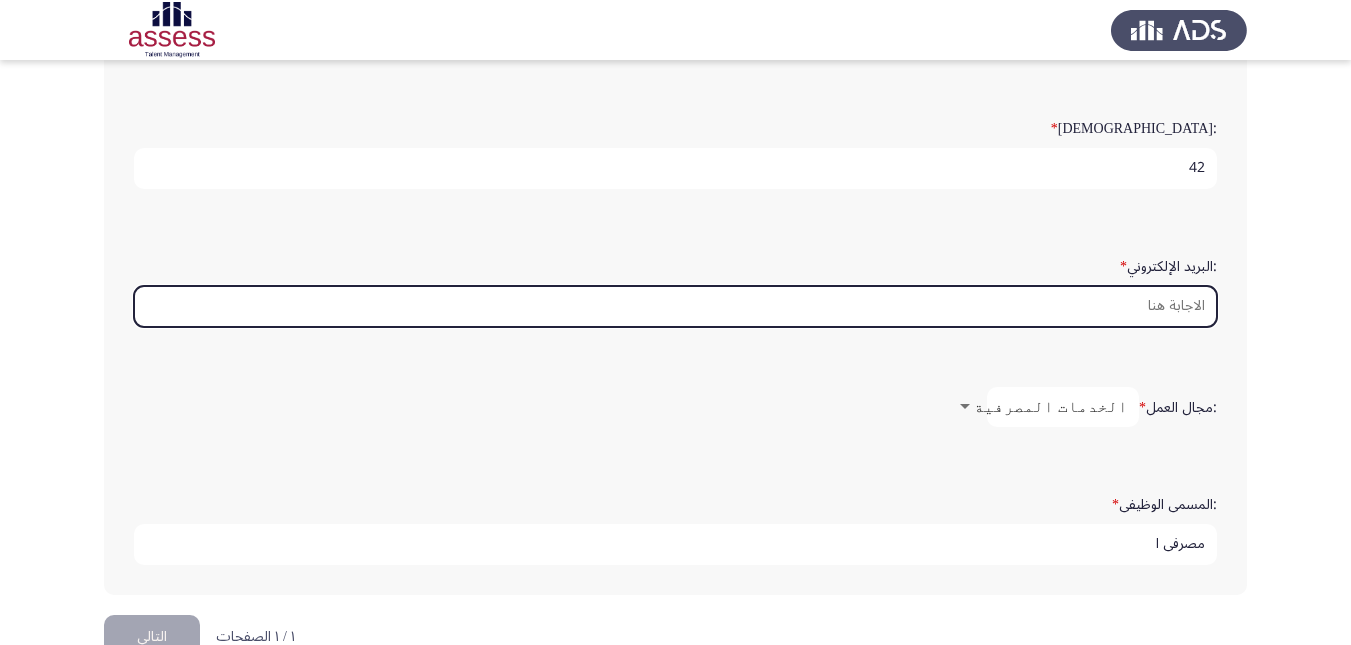 click on ":البريد الإلكتروني   *" at bounding box center (675, 306) 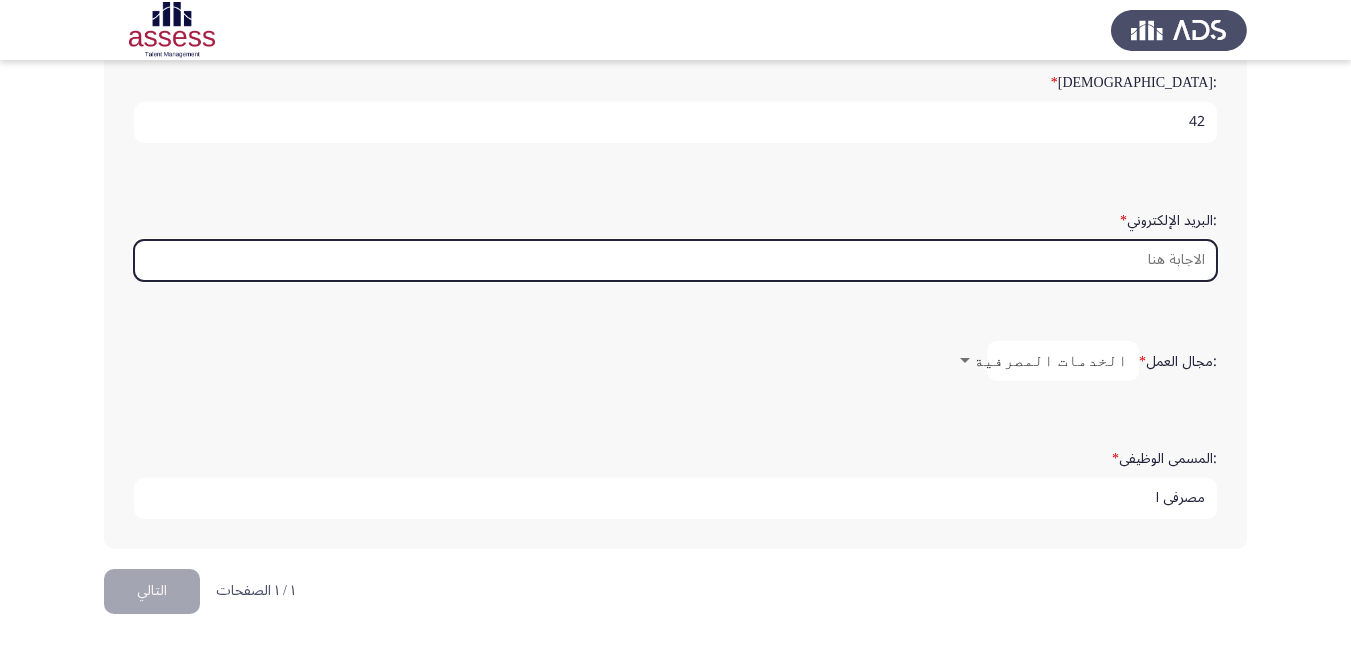 scroll, scrollTop: 550, scrollLeft: 0, axis: vertical 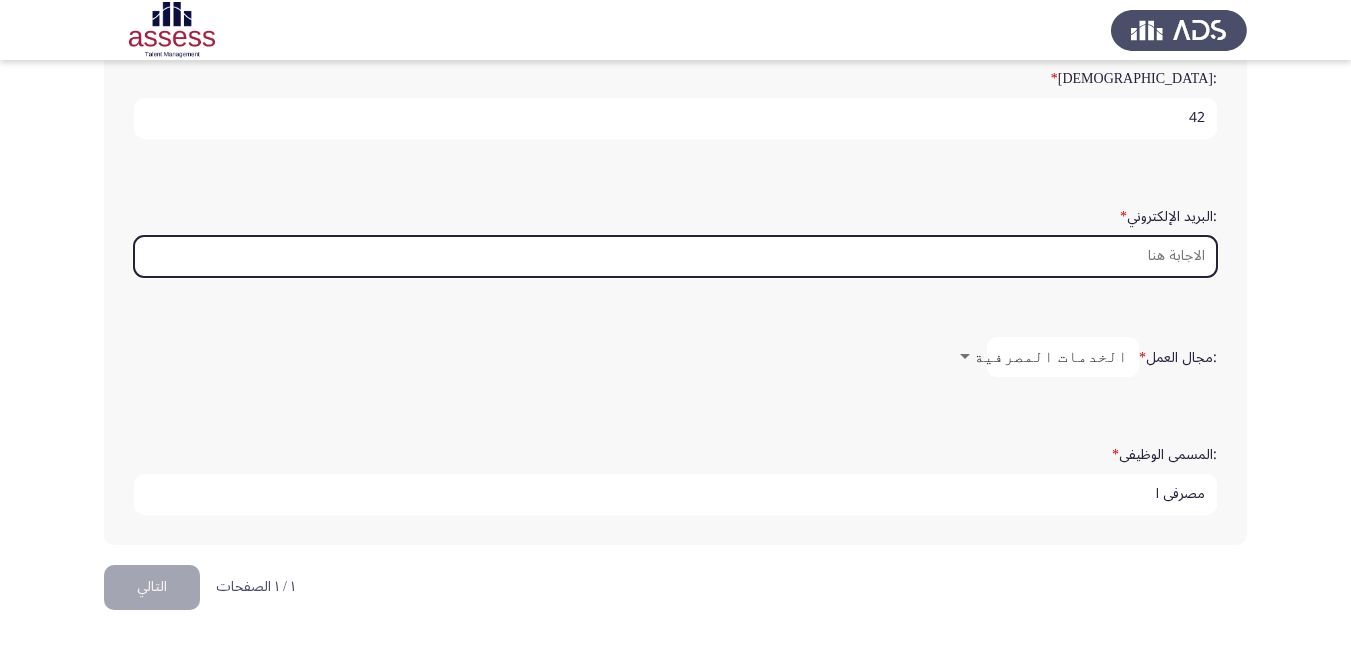 click on ":البريد الإلكتروني   *" at bounding box center [675, 256] 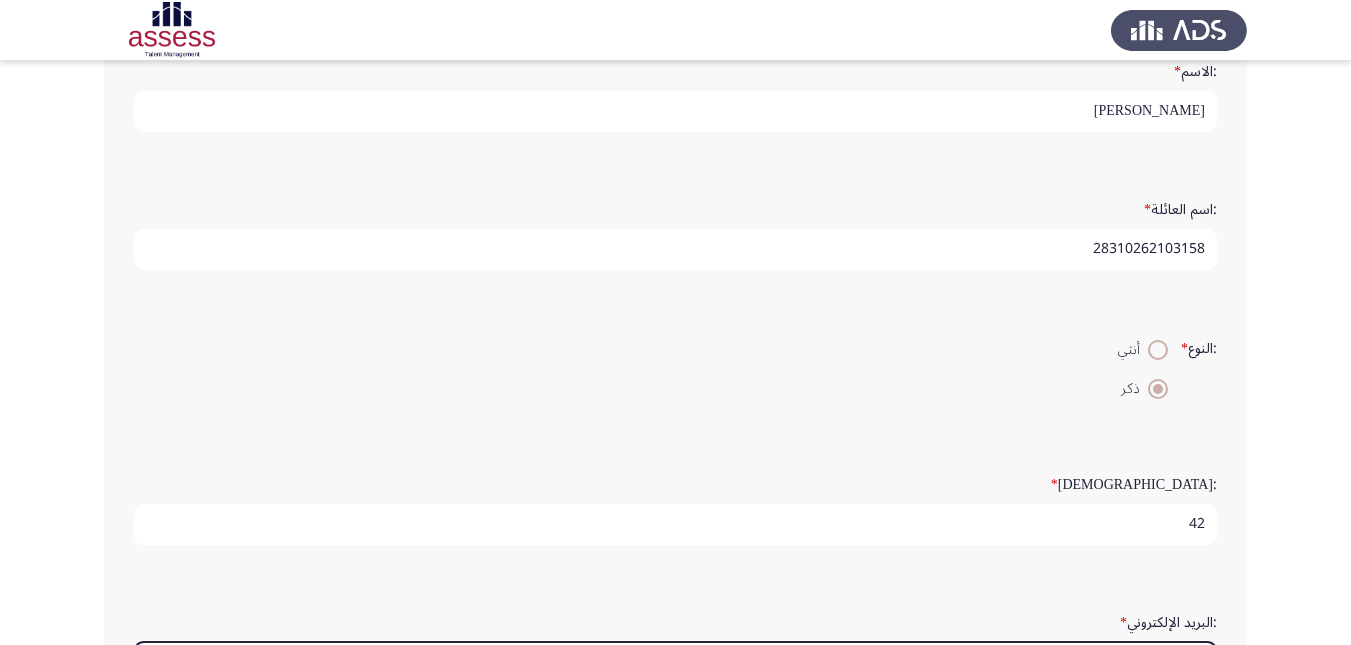 scroll, scrollTop: 0, scrollLeft: 0, axis: both 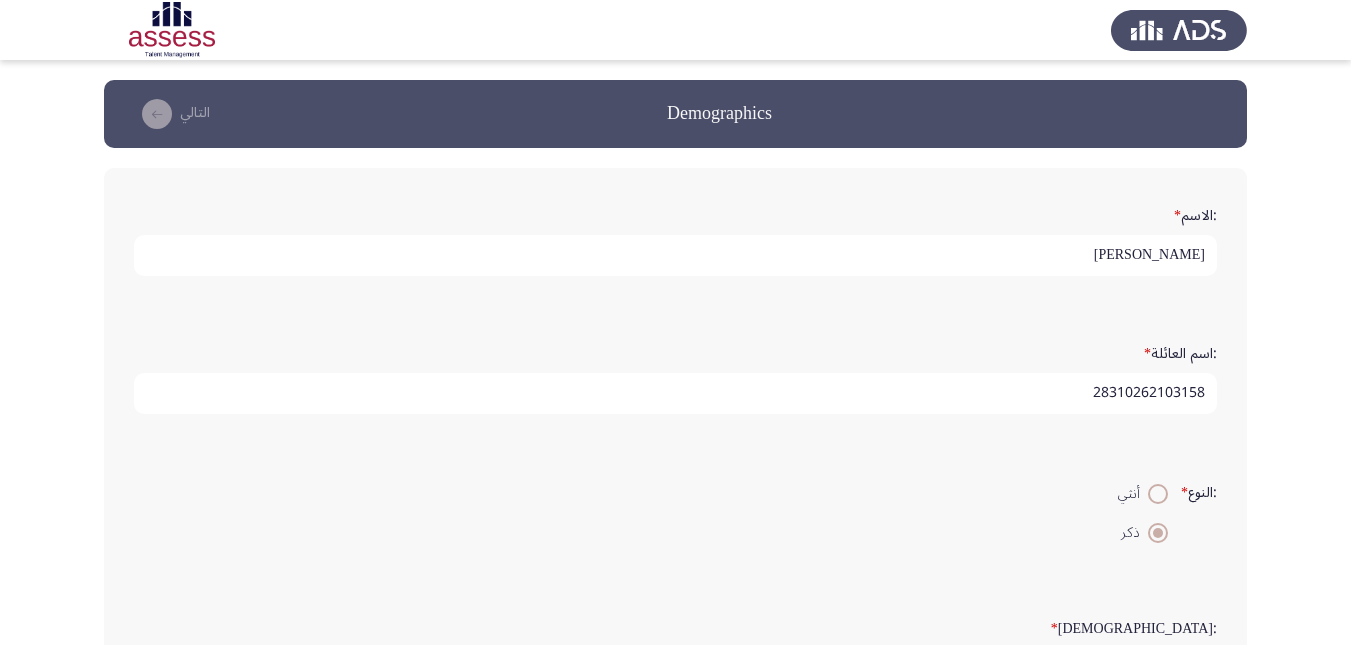 click on "[PERSON_NAME]" at bounding box center [675, 255] 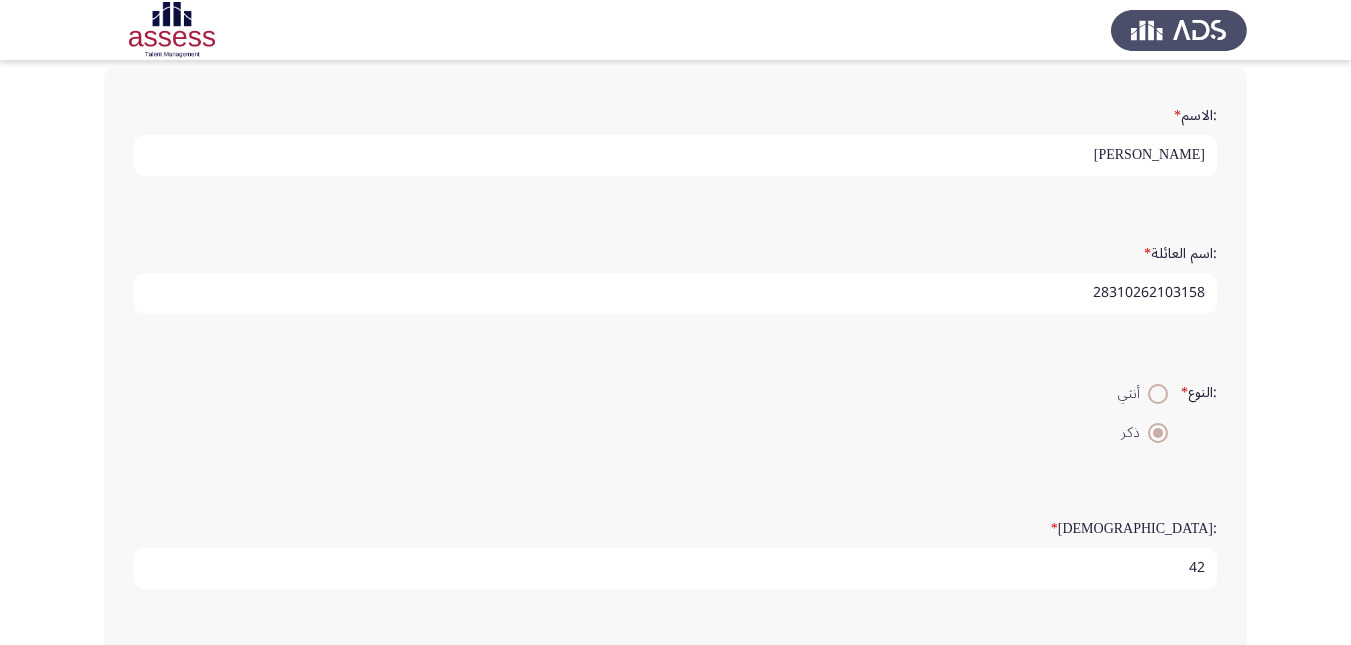 scroll, scrollTop: 400, scrollLeft: 0, axis: vertical 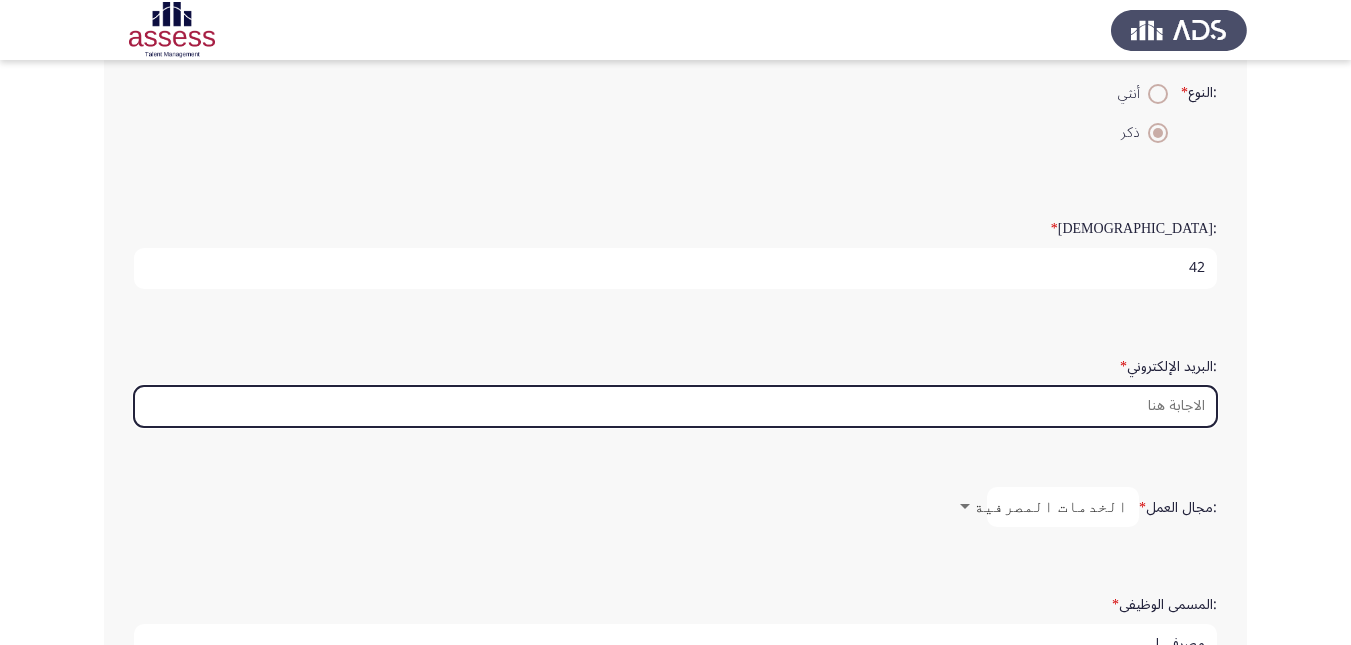 click on ":البريد الإلكتروني   *" at bounding box center (675, 406) 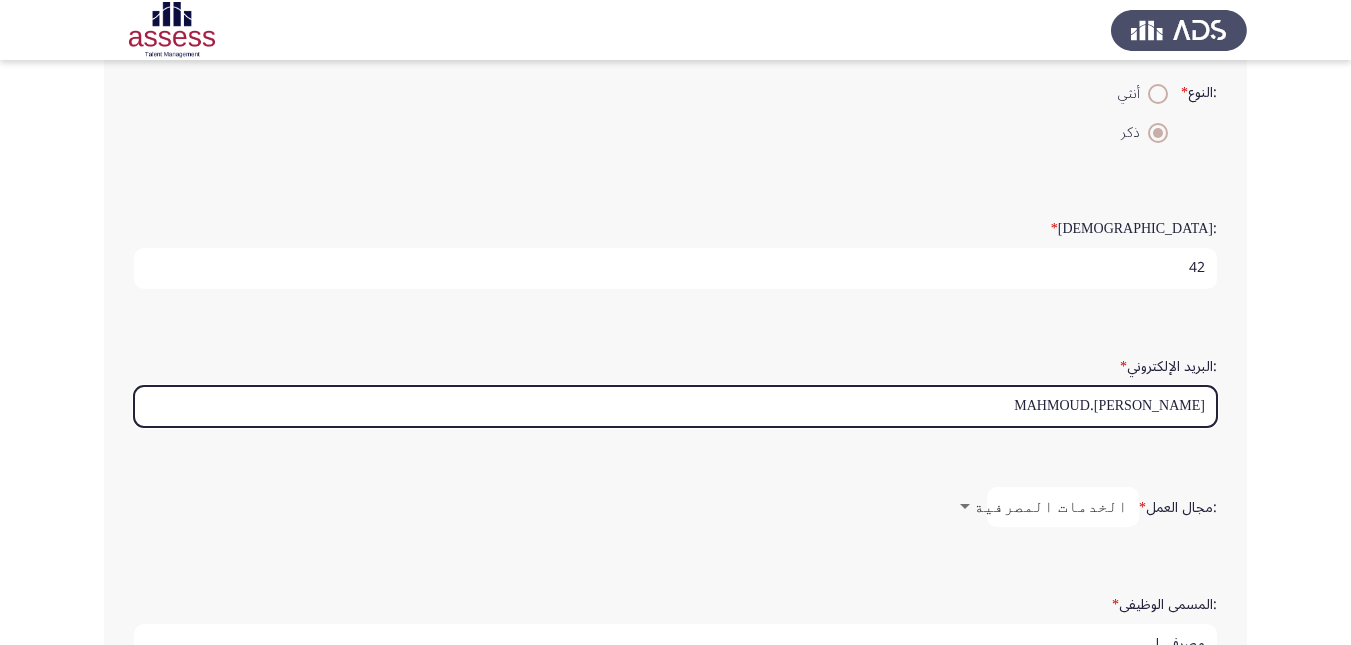 click on "MAHMOUD.[PERSON_NAME]" at bounding box center [675, 406] 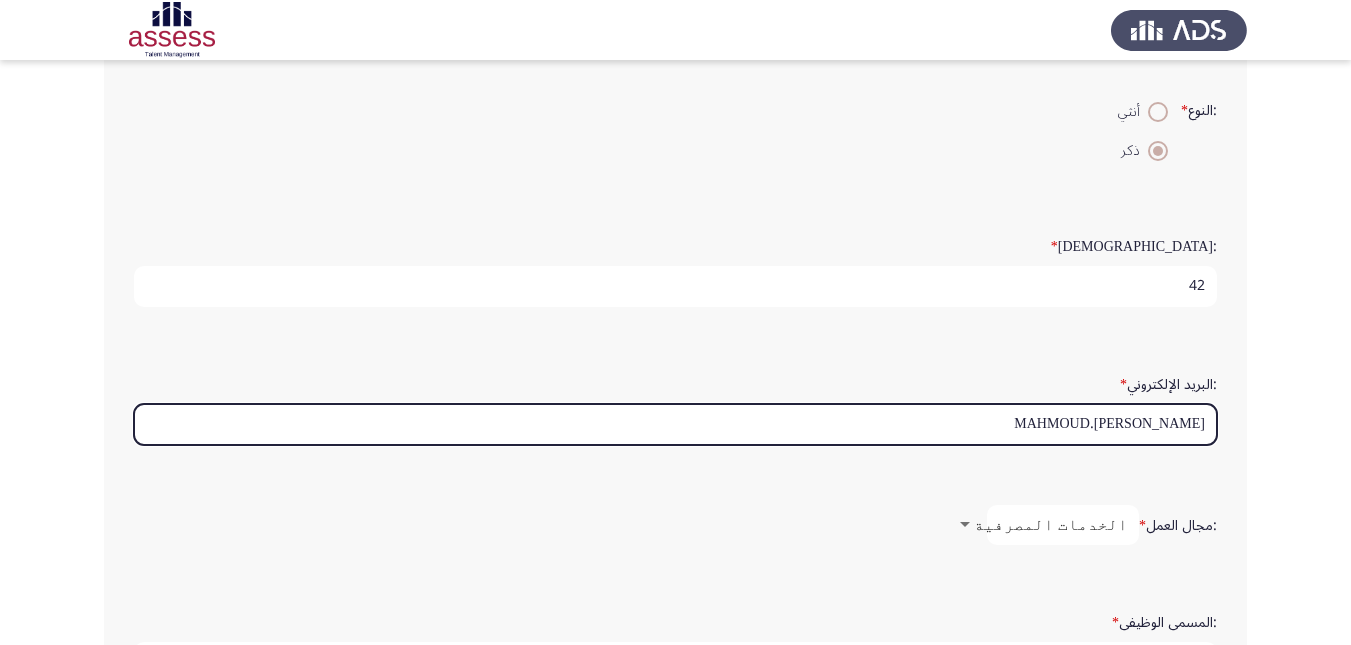 scroll, scrollTop: 350, scrollLeft: 0, axis: vertical 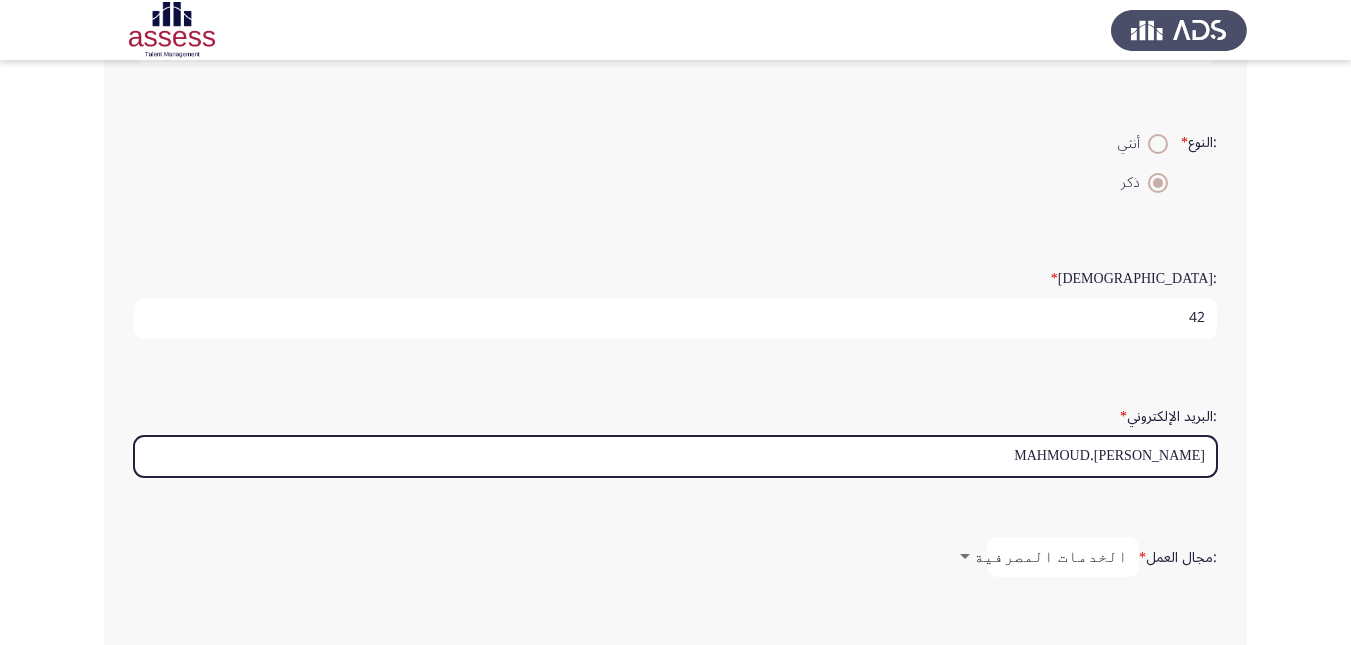 click on "MAHMOUD.[PERSON_NAME]" at bounding box center [675, 456] 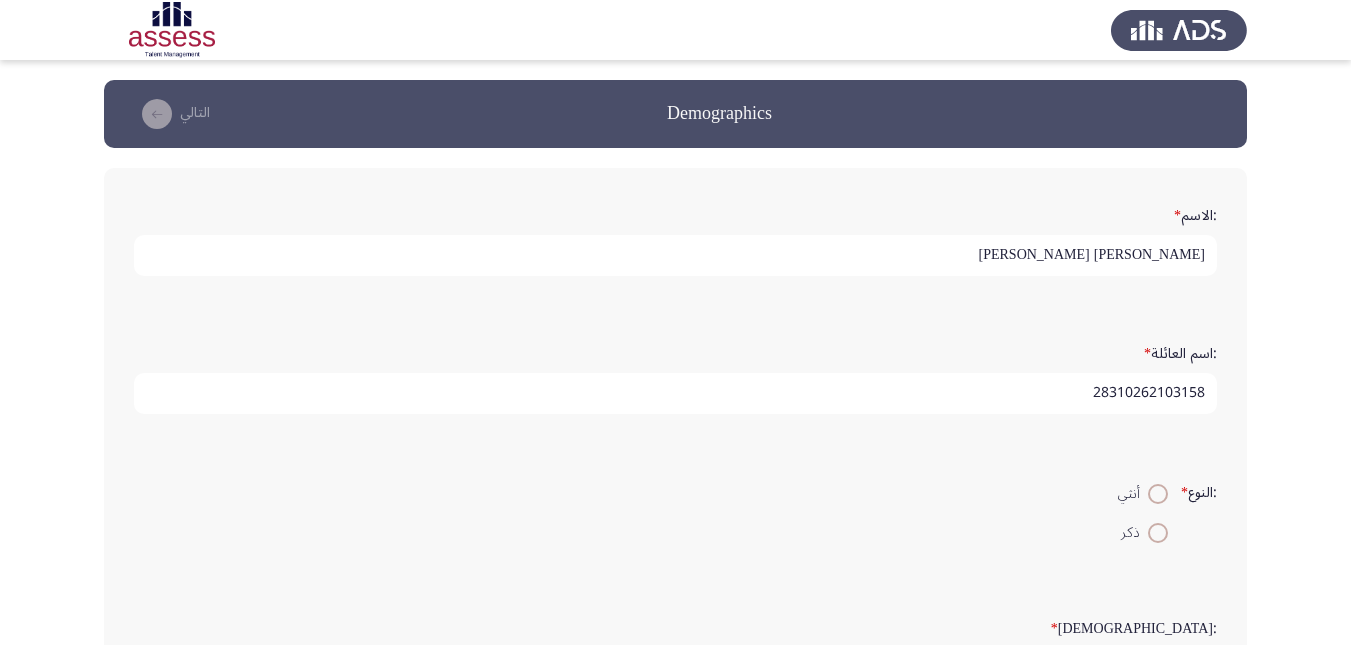 scroll, scrollTop: 0, scrollLeft: 0, axis: both 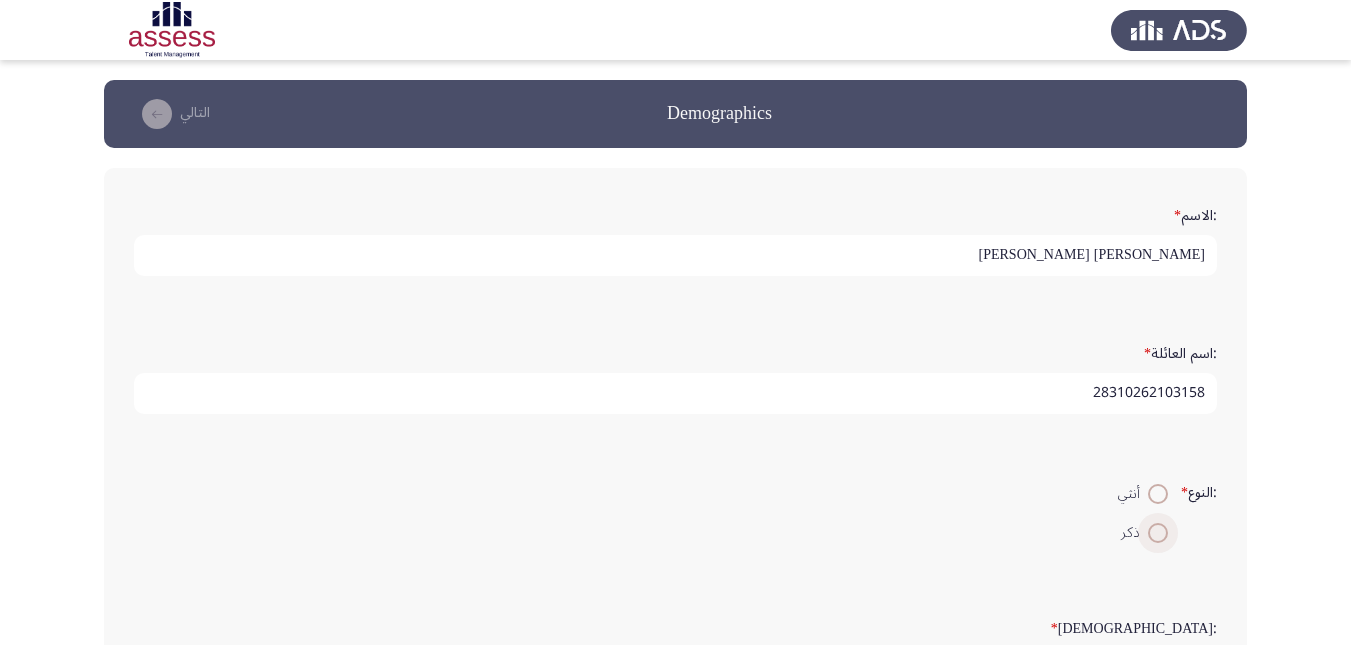 click at bounding box center (1158, 533) 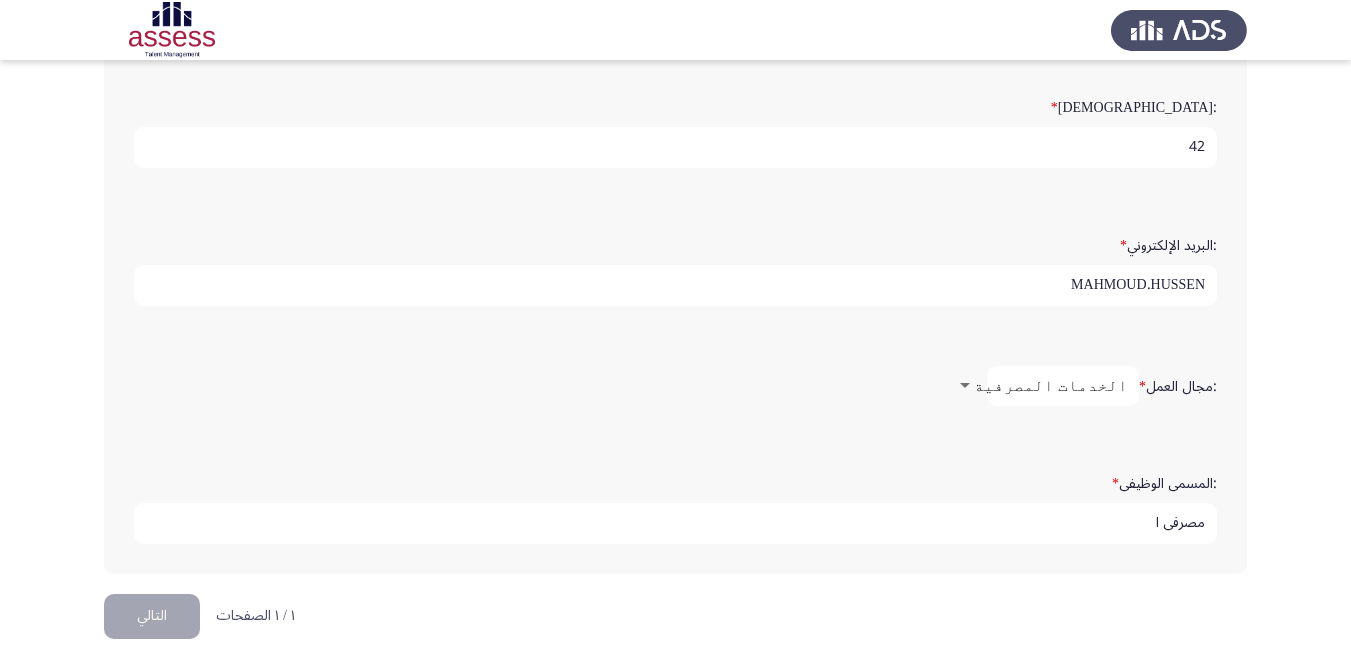 scroll, scrollTop: 550, scrollLeft: 0, axis: vertical 